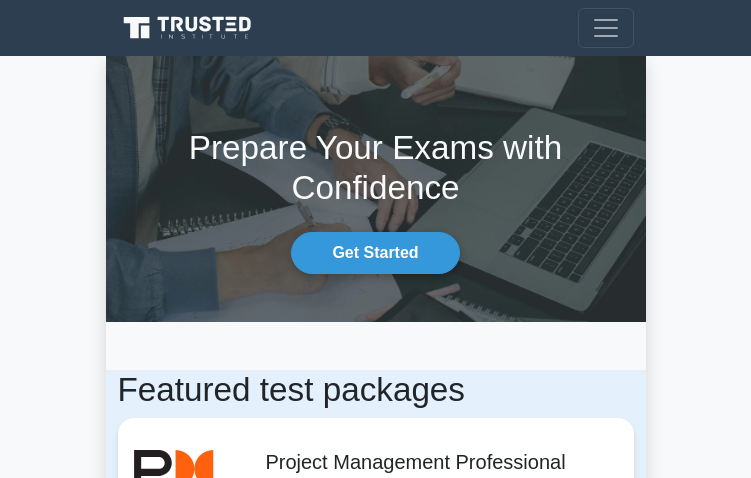 scroll, scrollTop: 0, scrollLeft: 0, axis: both 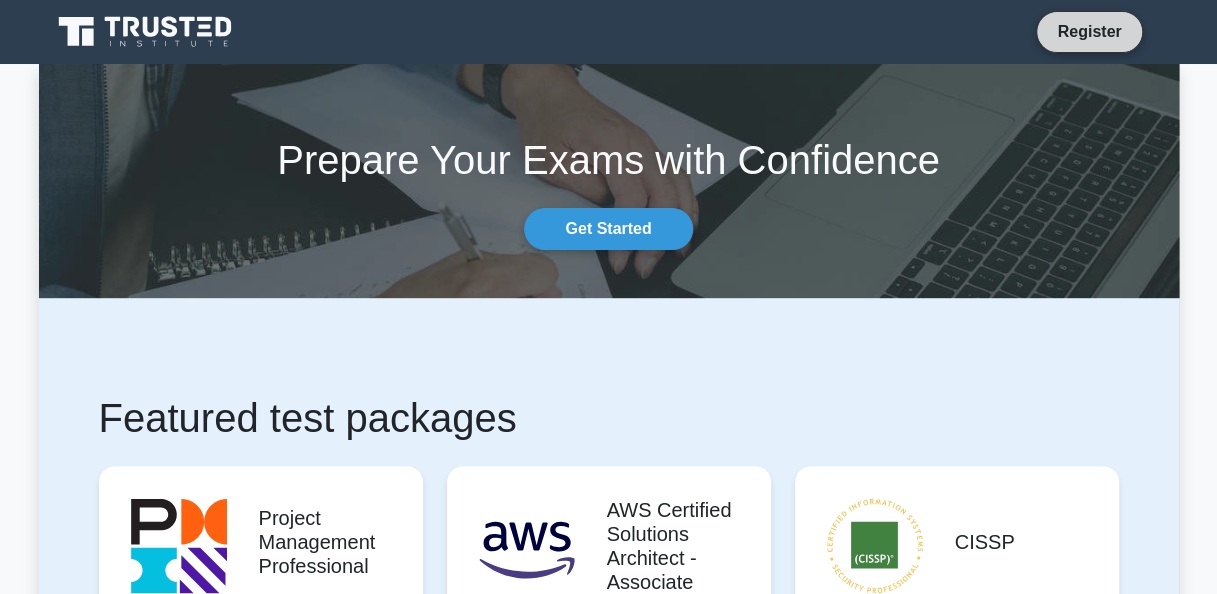 click on "Register" at bounding box center (1089, 31) 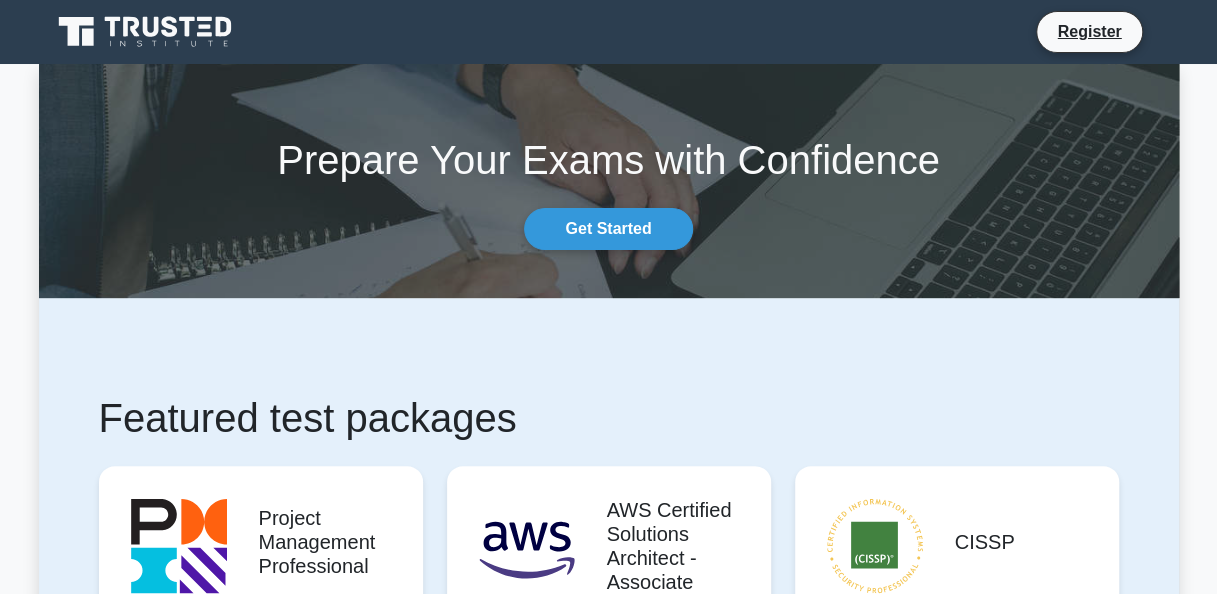 scroll, scrollTop: 600, scrollLeft: 0, axis: vertical 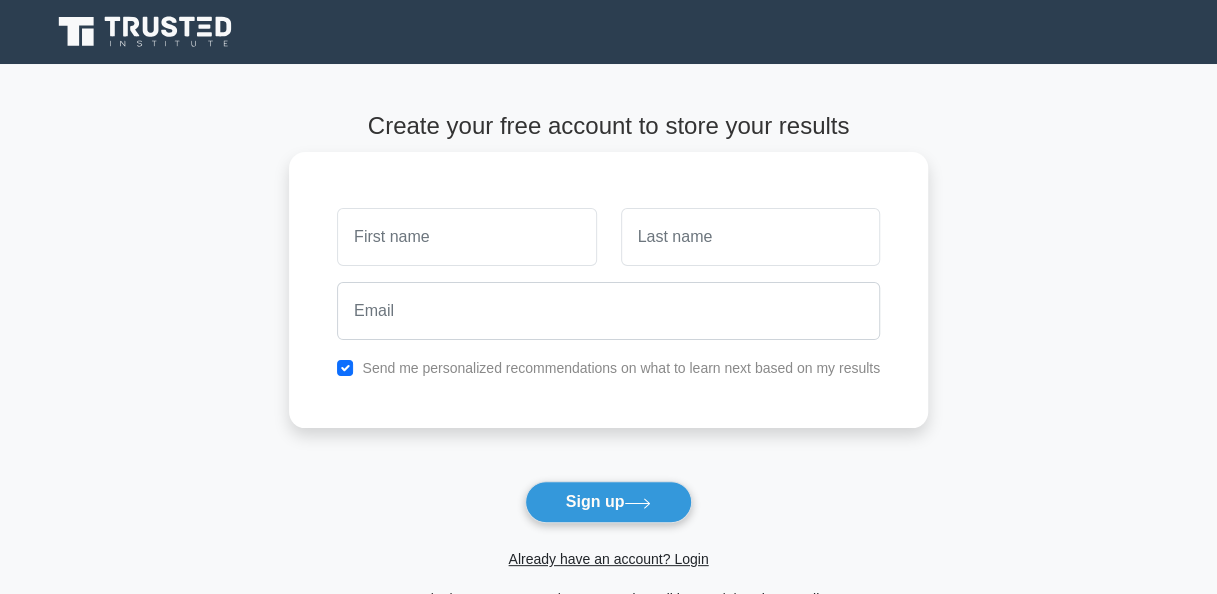 click at bounding box center [466, 237] 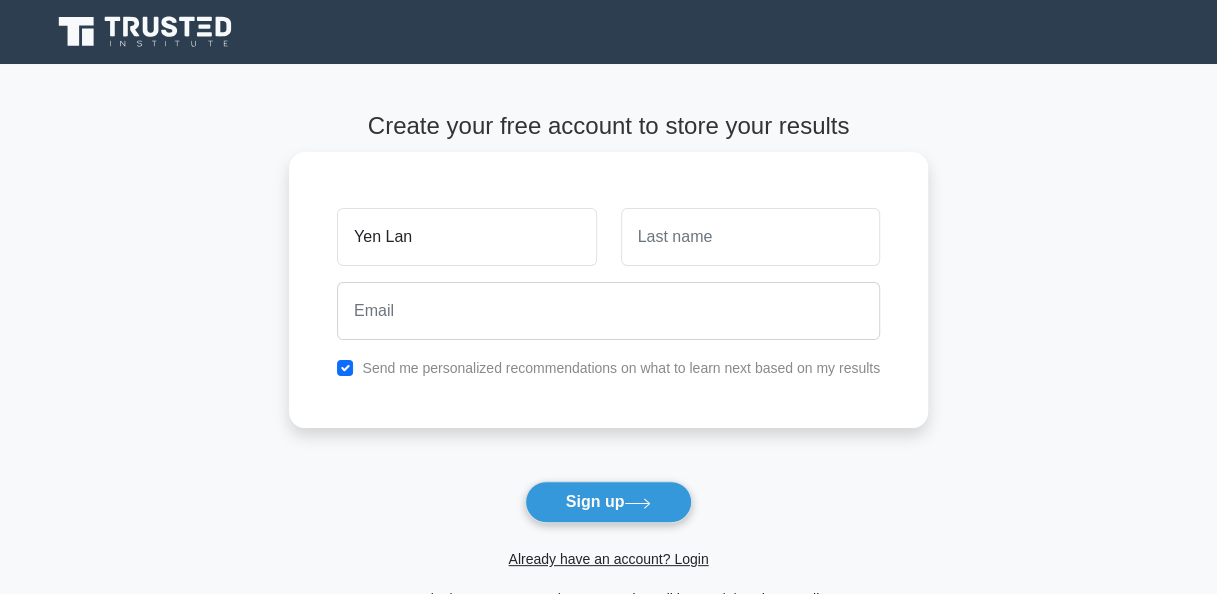 type on "Yen Lan" 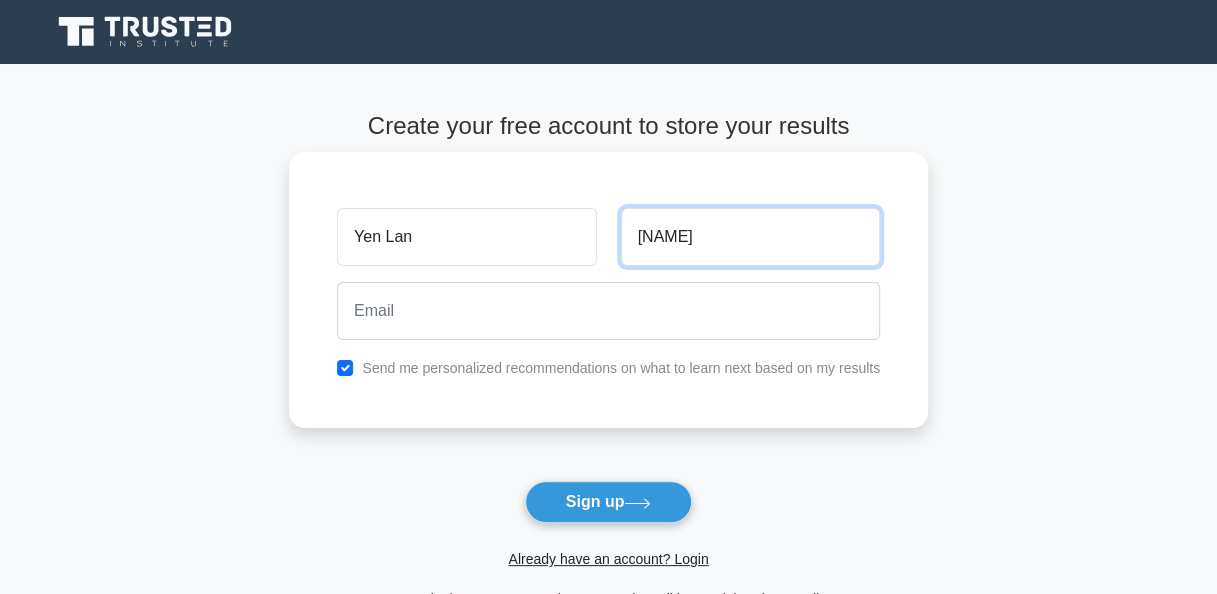 type on "Chang" 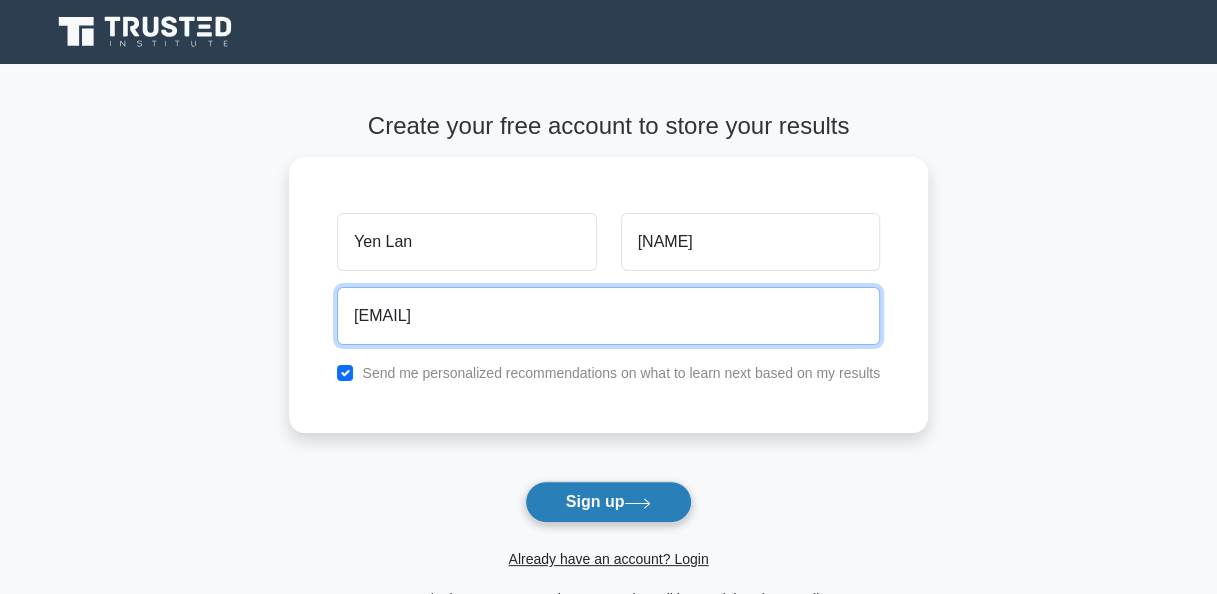 type on "changyloo@gmail.com" 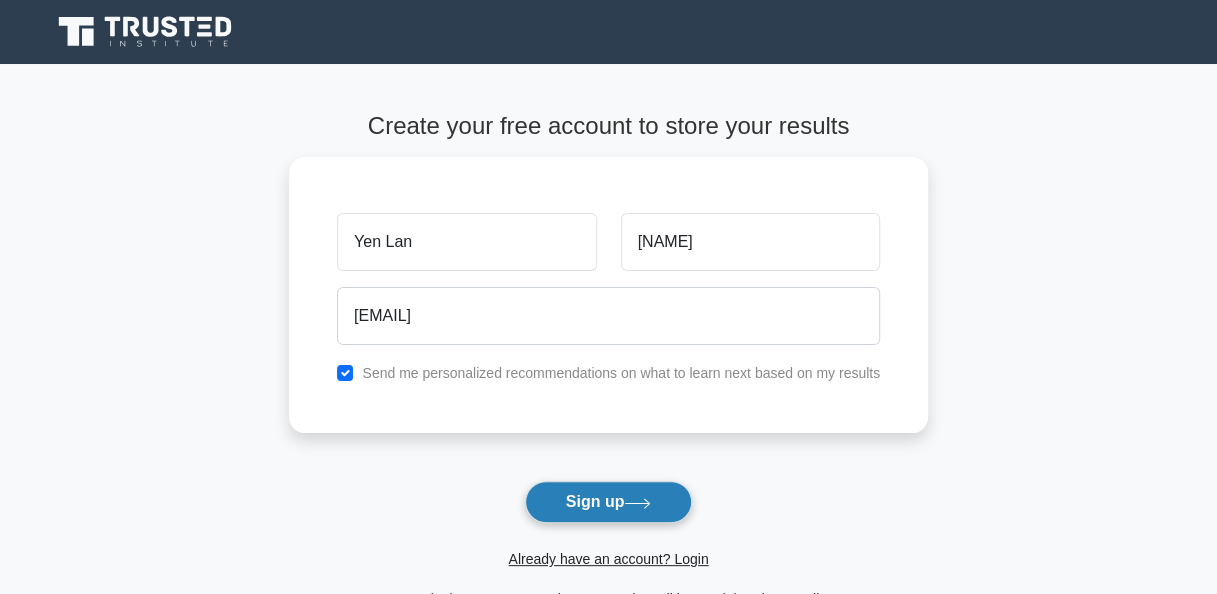 click on "Sign up" at bounding box center (609, 502) 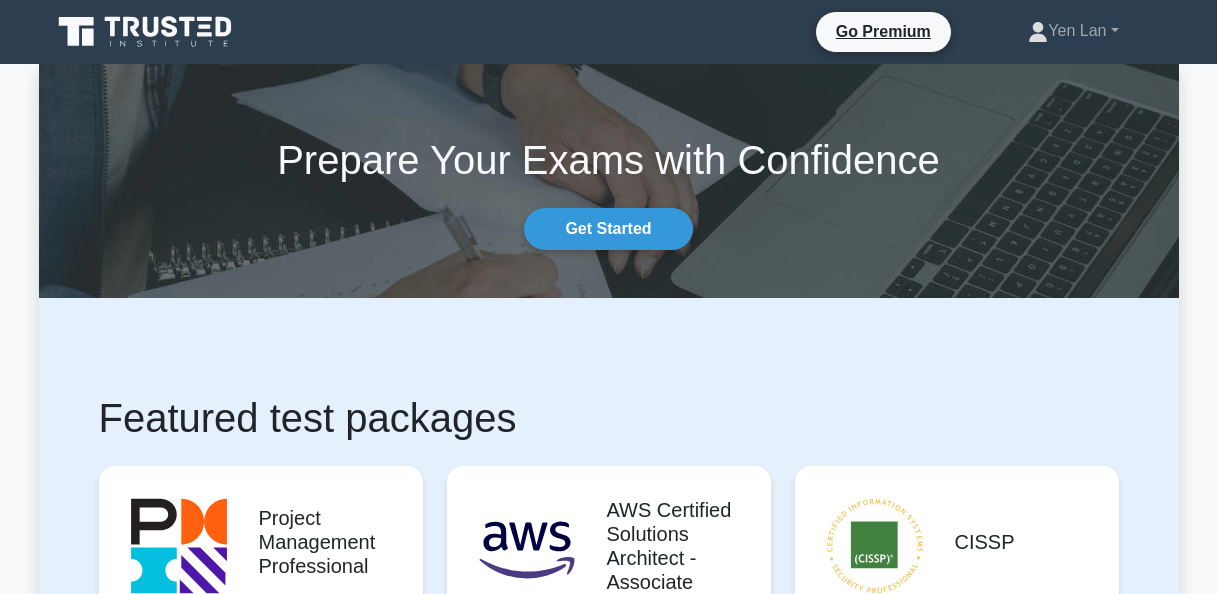 scroll, scrollTop: 0, scrollLeft: 0, axis: both 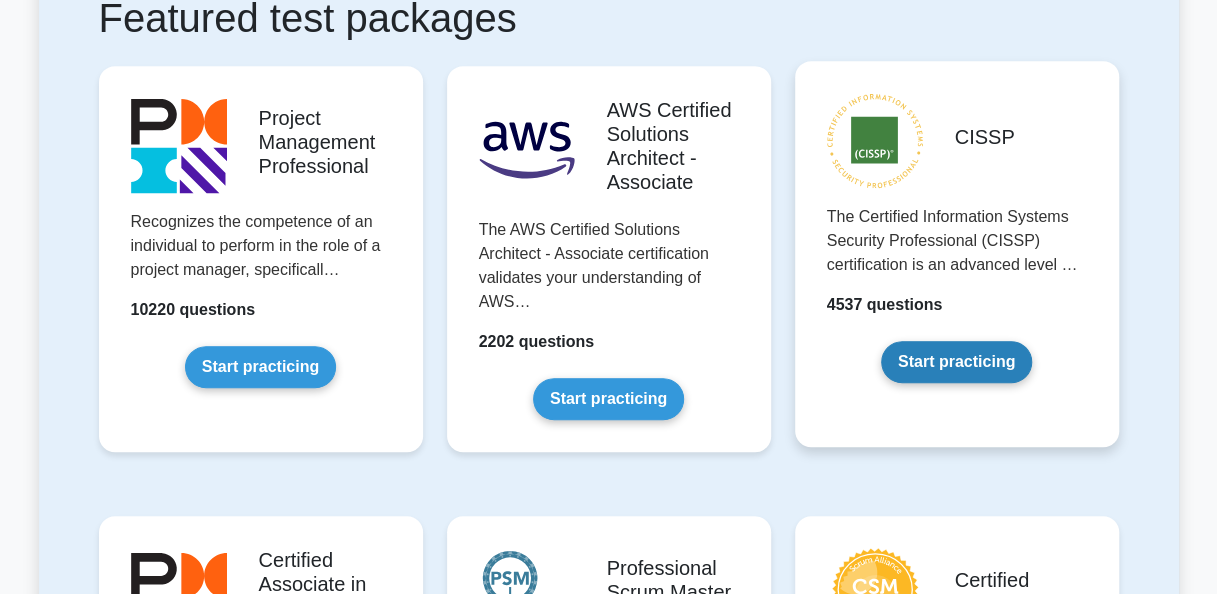 click on "Start practicing" at bounding box center (956, 362) 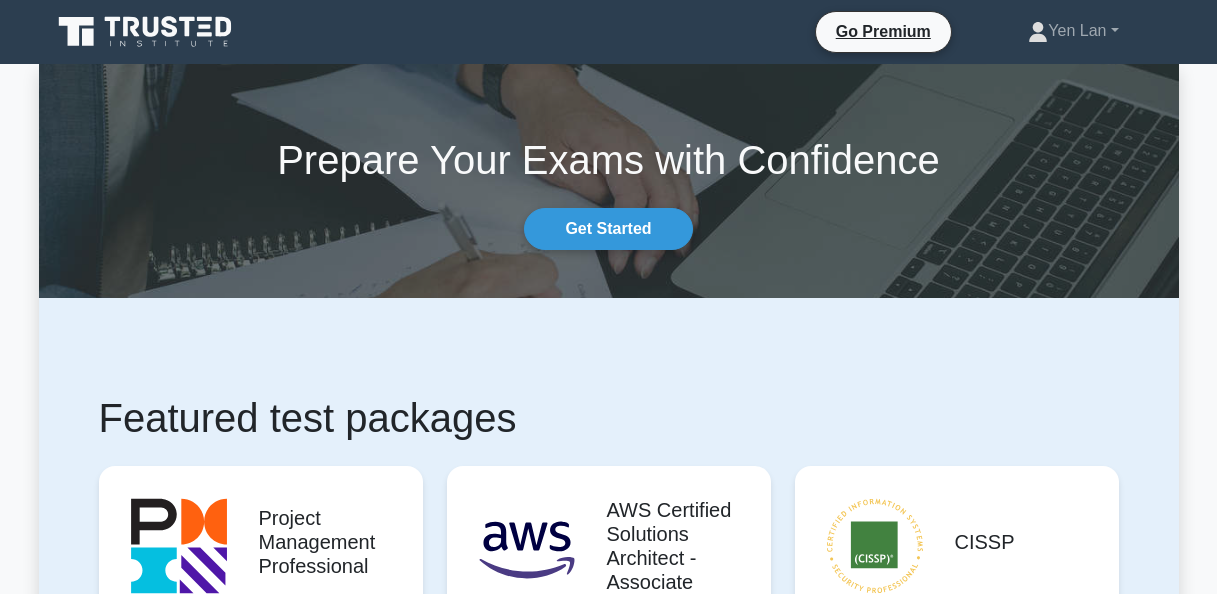 scroll, scrollTop: 0, scrollLeft: 0, axis: both 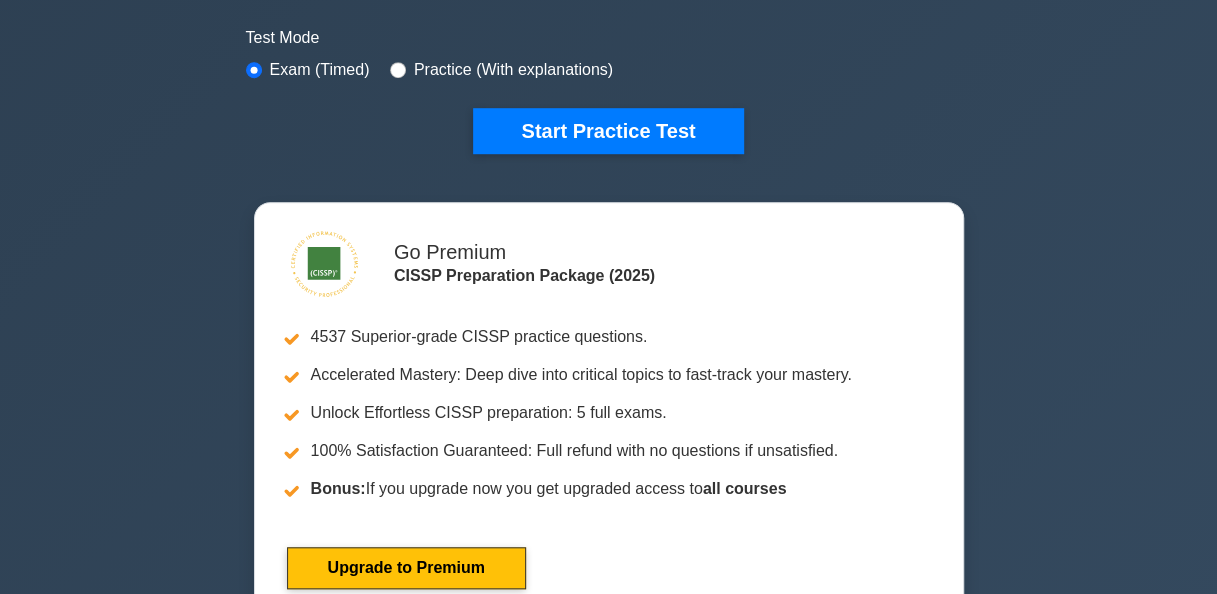 click on "Practice (With explanations)" at bounding box center (513, 70) 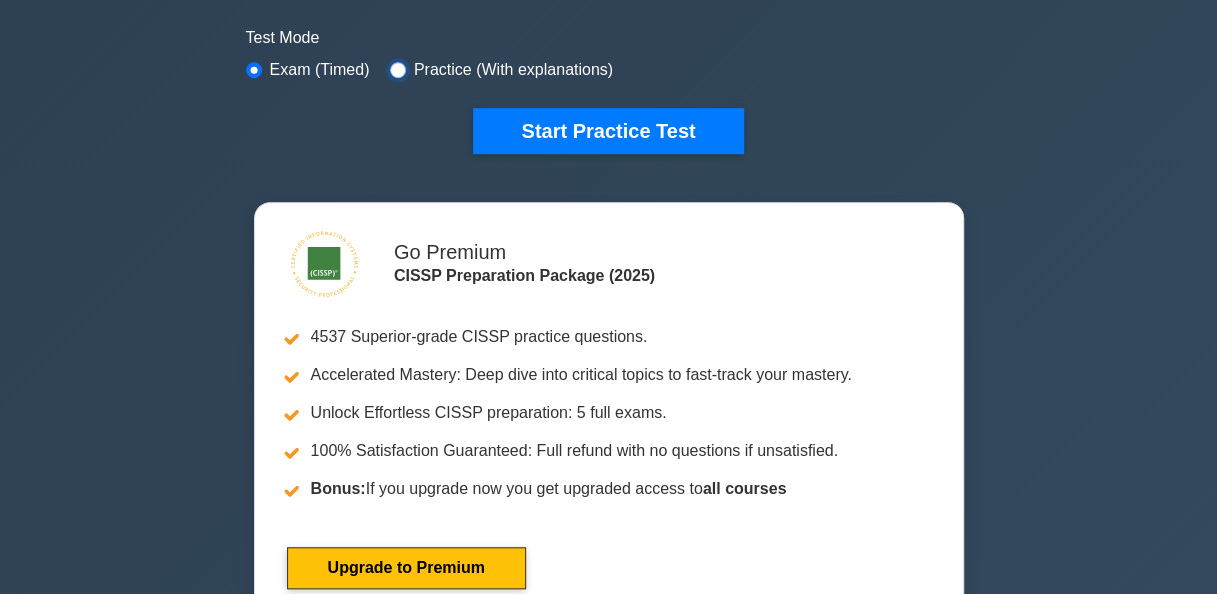 click at bounding box center [398, 70] 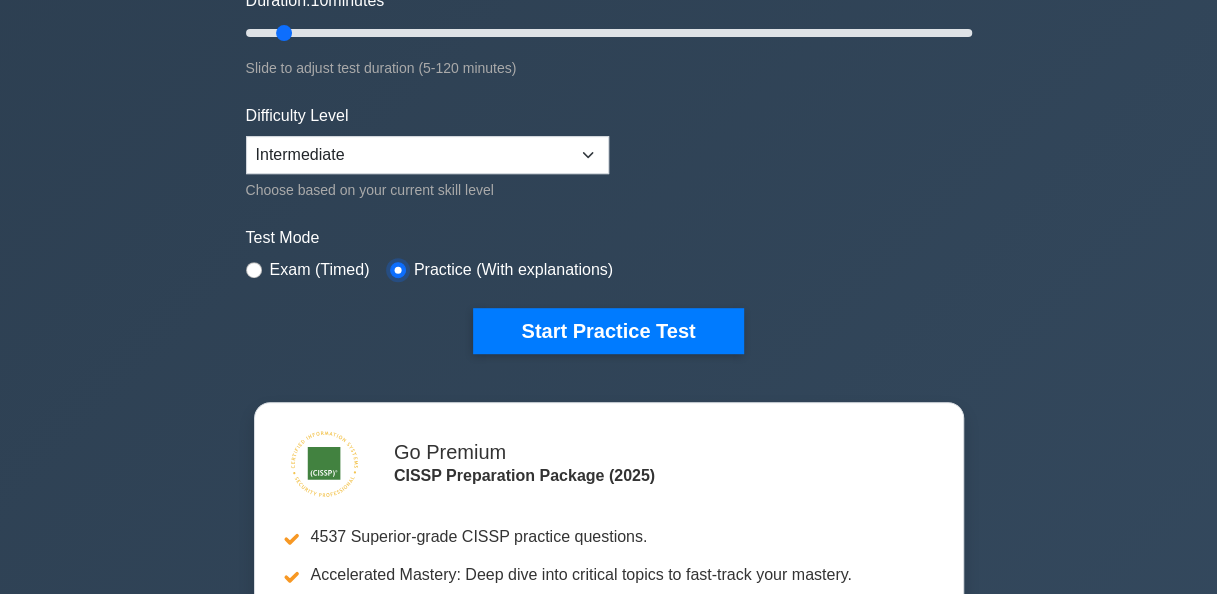 scroll, scrollTop: 0, scrollLeft: 0, axis: both 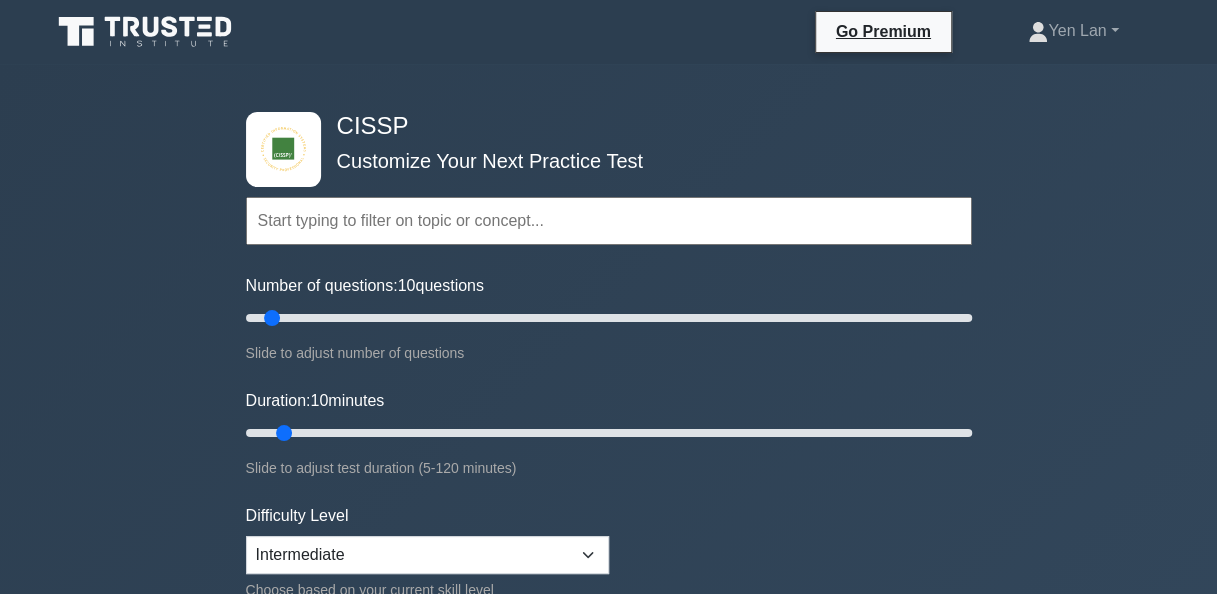 click at bounding box center (609, 221) 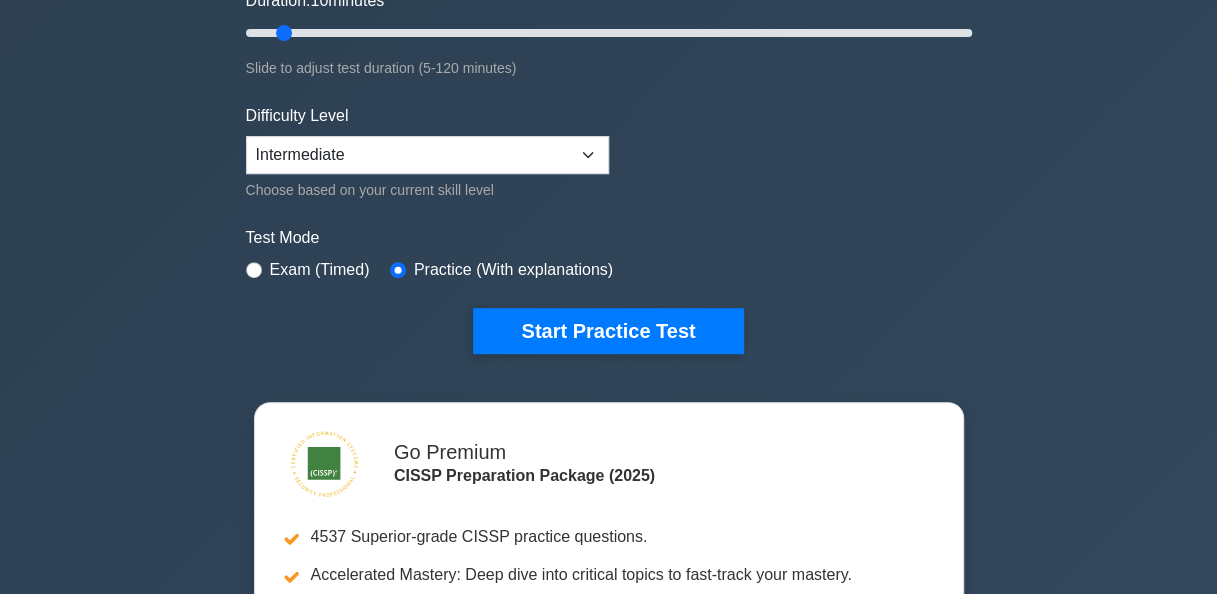 scroll, scrollTop: 0, scrollLeft: 0, axis: both 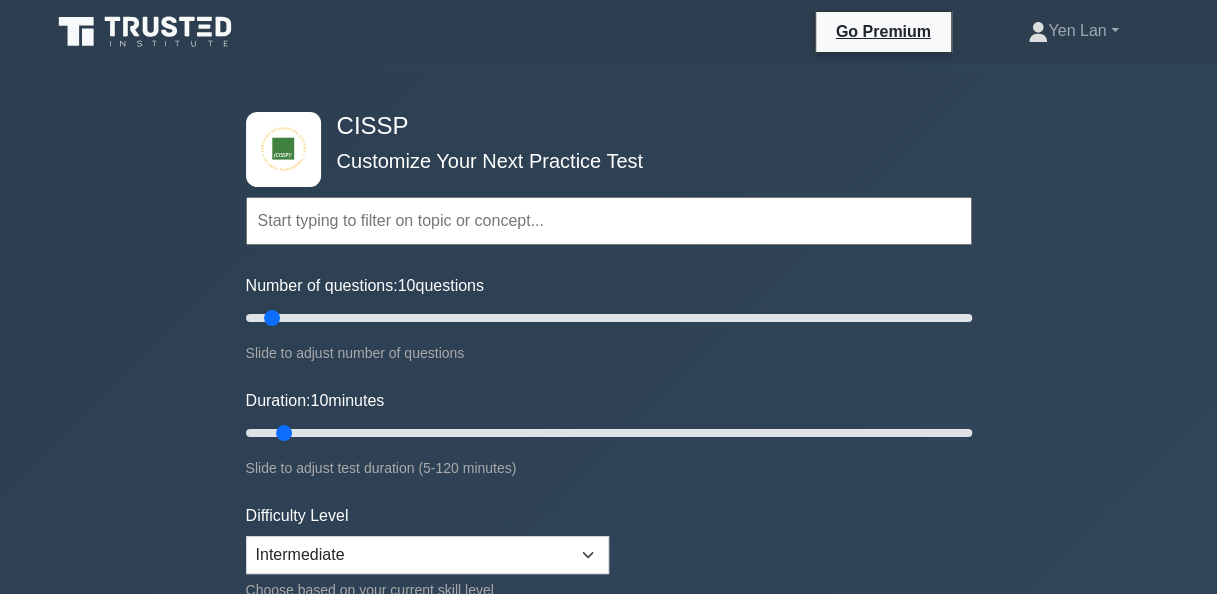 click at bounding box center [609, 221] 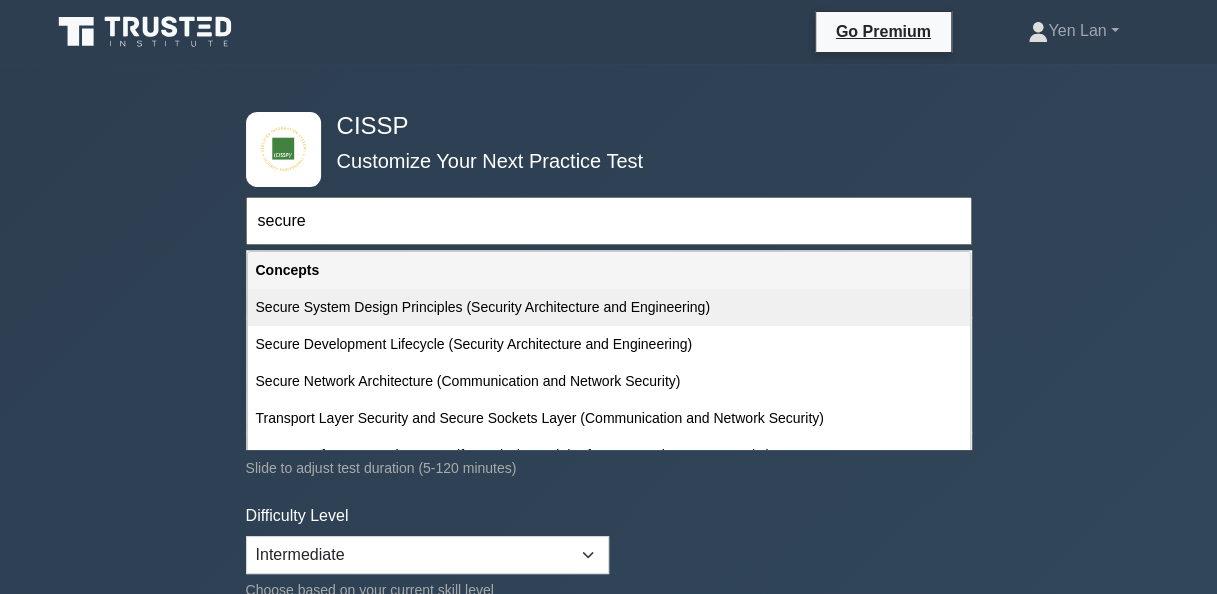 click on "Secure System Design Principles (Security Architecture and Engineering)" at bounding box center (609, 307) 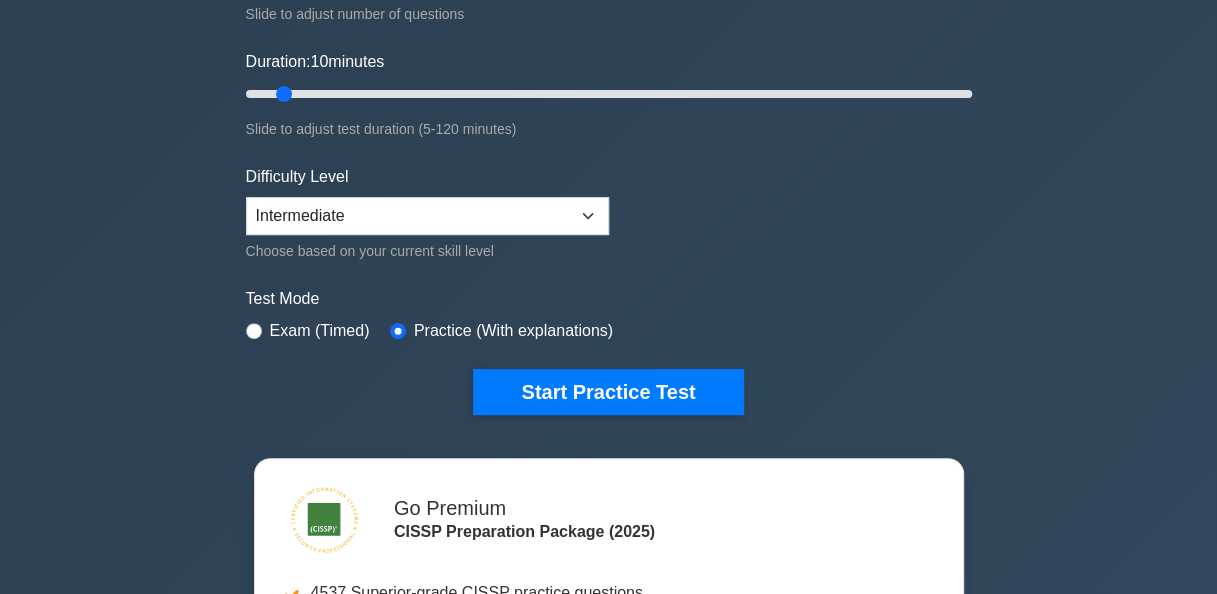 scroll, scrollTop: 400, scrollLeft: 0, axis: vertical 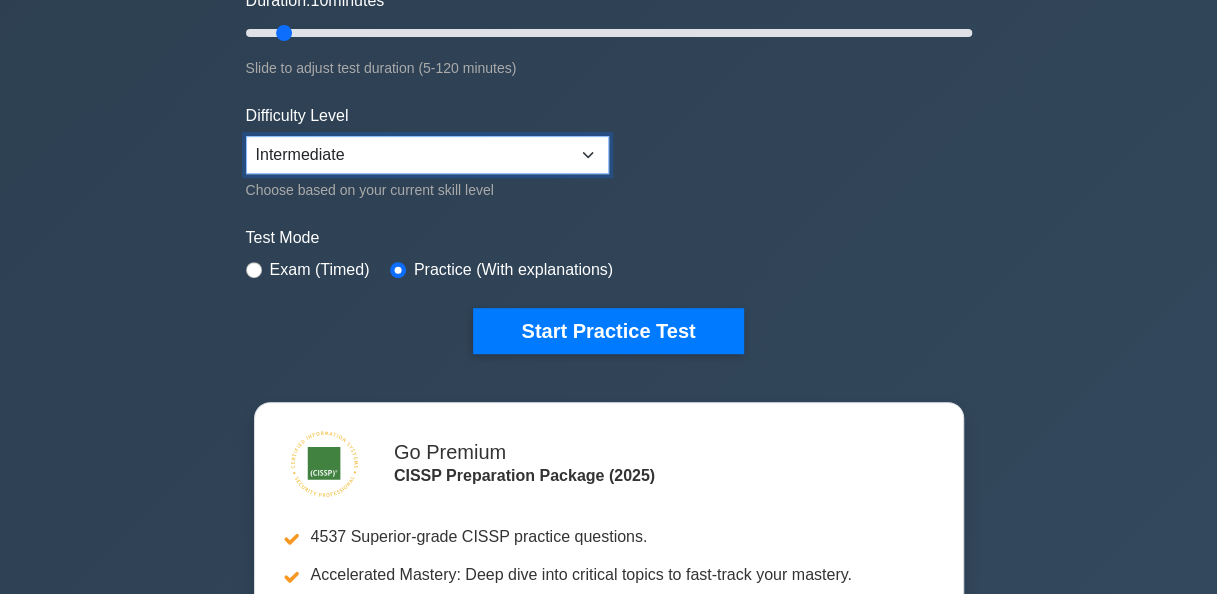 click on "Beginner
Intermediate
Expert" at bounding box center (427, 155) 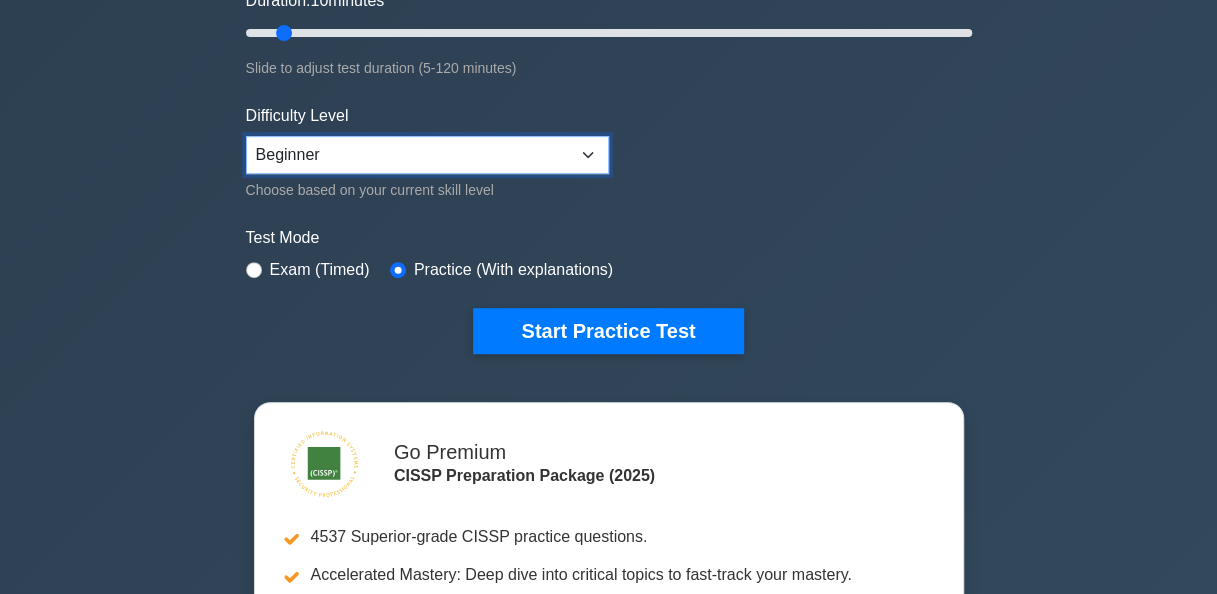 click on "Beginner
Intermediate
Expert" at bounding box center [427, 155] 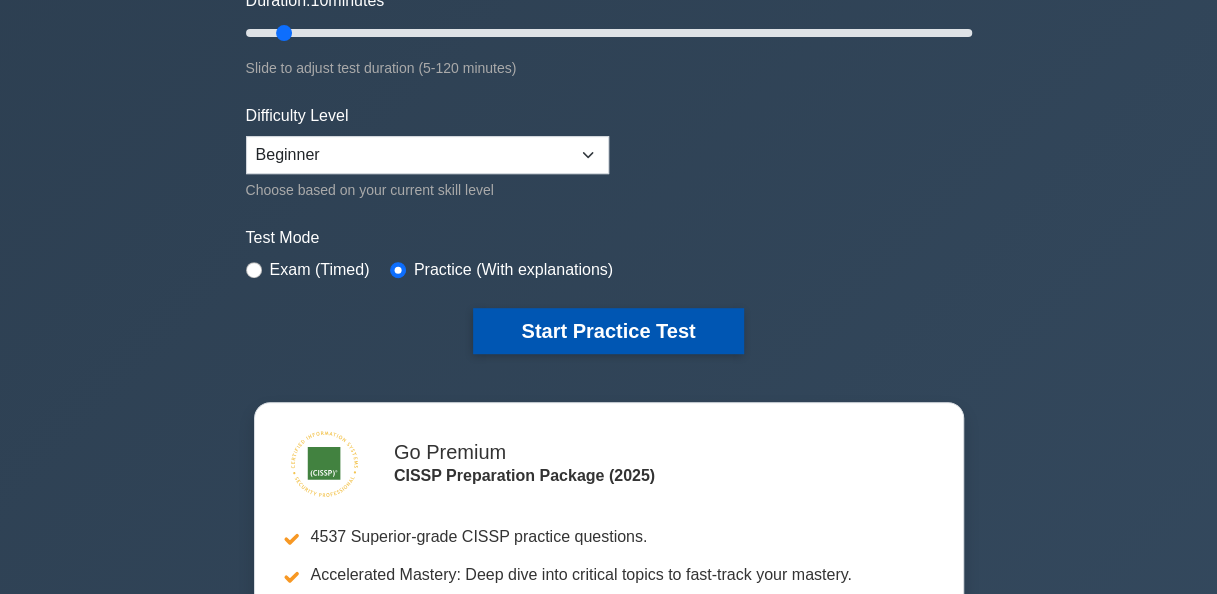 click on "Start Practice Test" at bounding box center (608, 331) 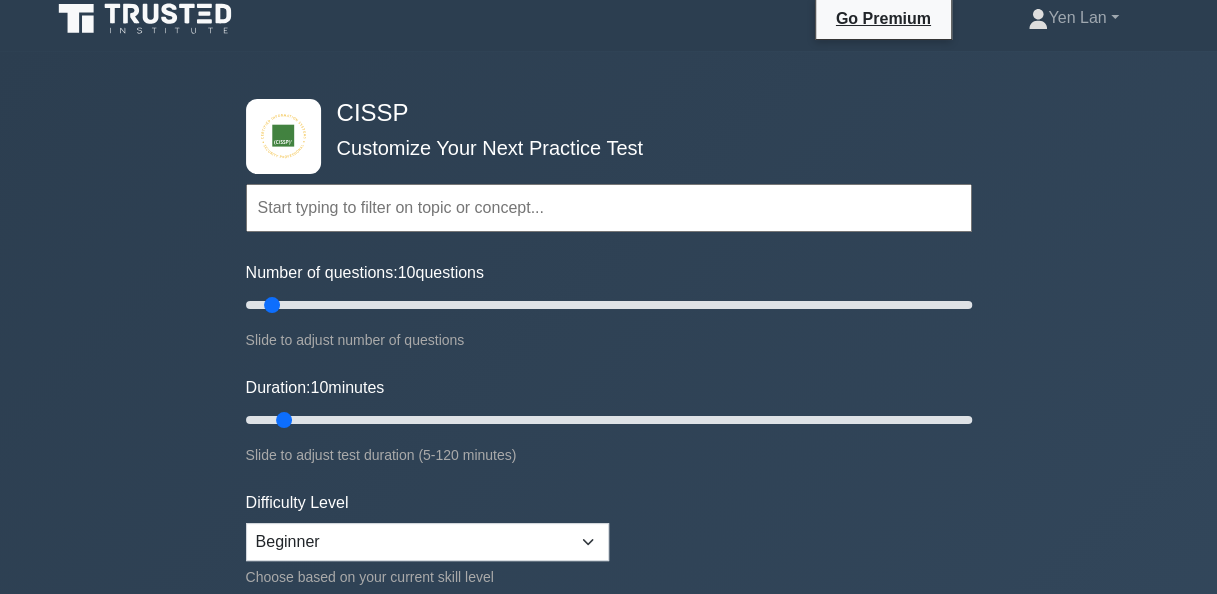 scroll, scrollTop: 0, scrollLeft: 0, axis: both 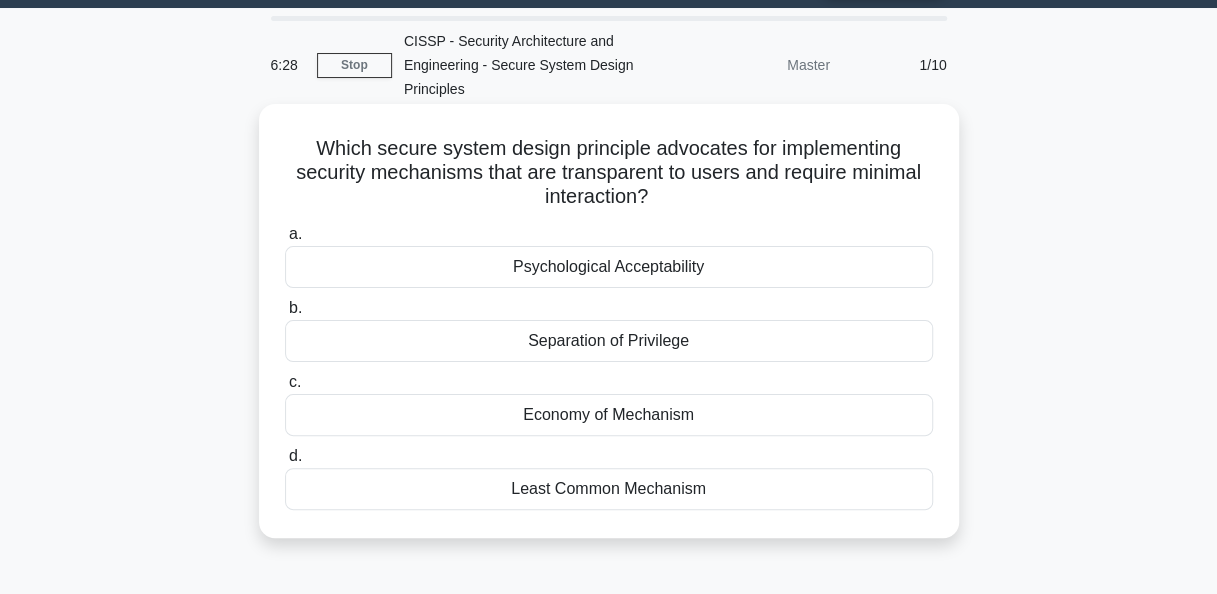 click on "Least Common Mechanism" at bounding box center (609, 489) 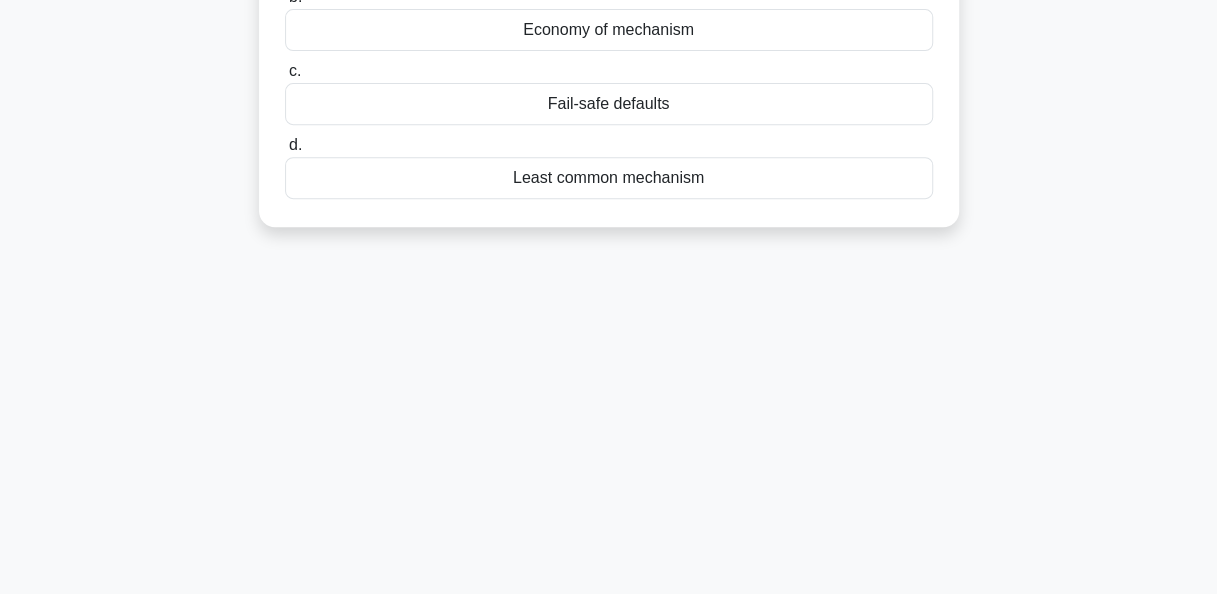 scroll, scrollTop: 400, scrollLeft: 0, axis: vertical 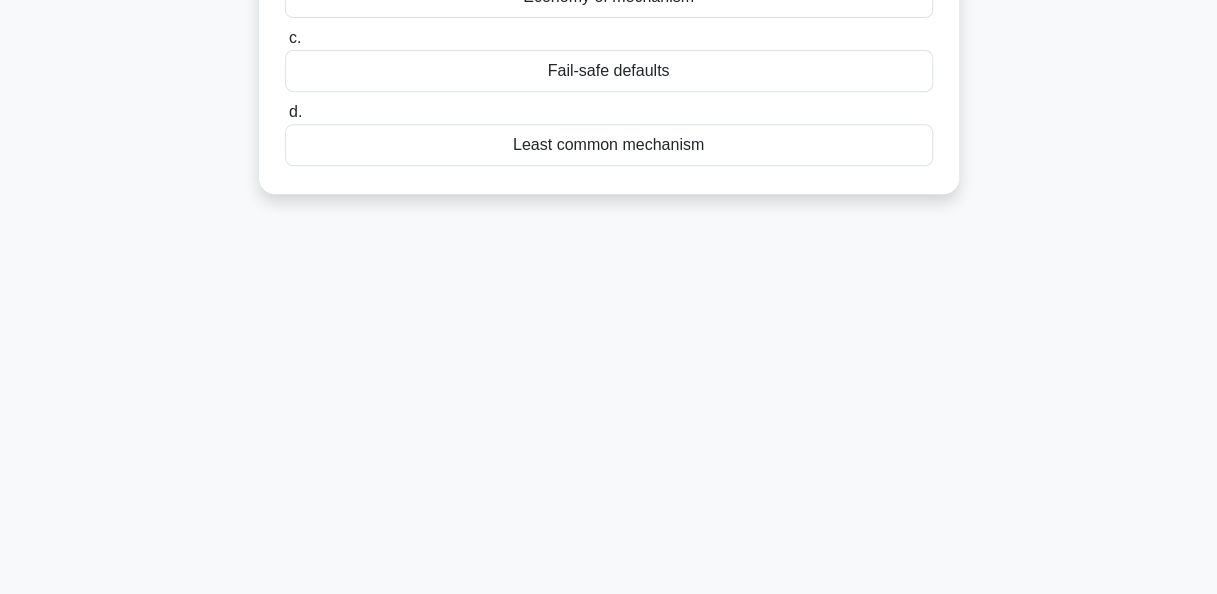 click on "Least common mechanism" at bounding box center (609, 145) 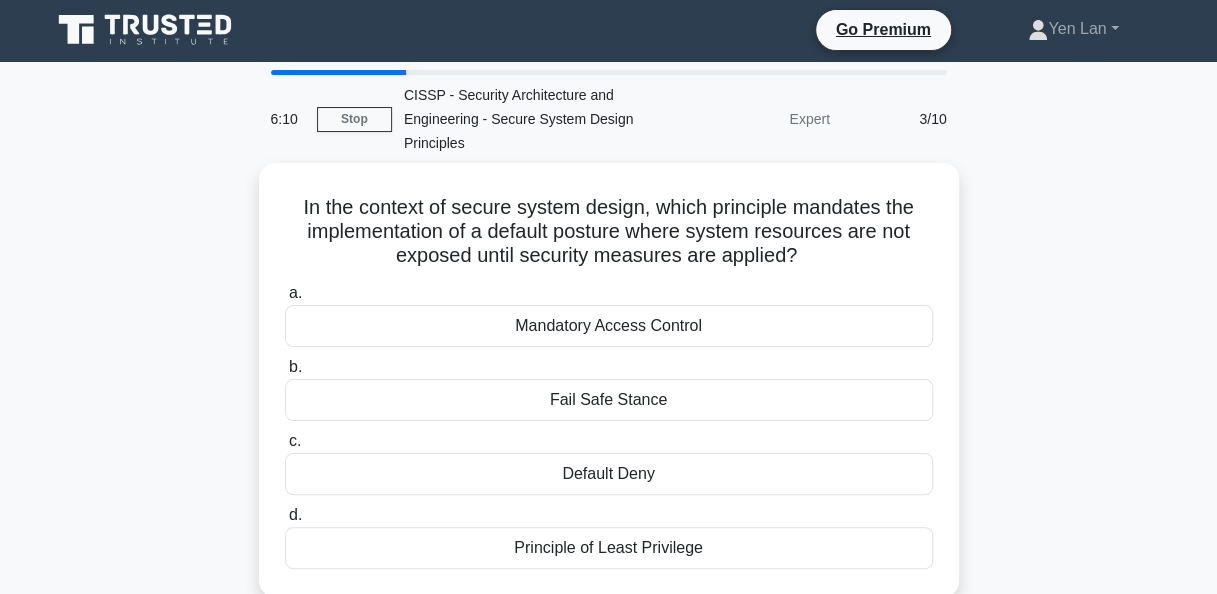 scroll, scrollTop: 0, scrollLeft: 0, axis: both 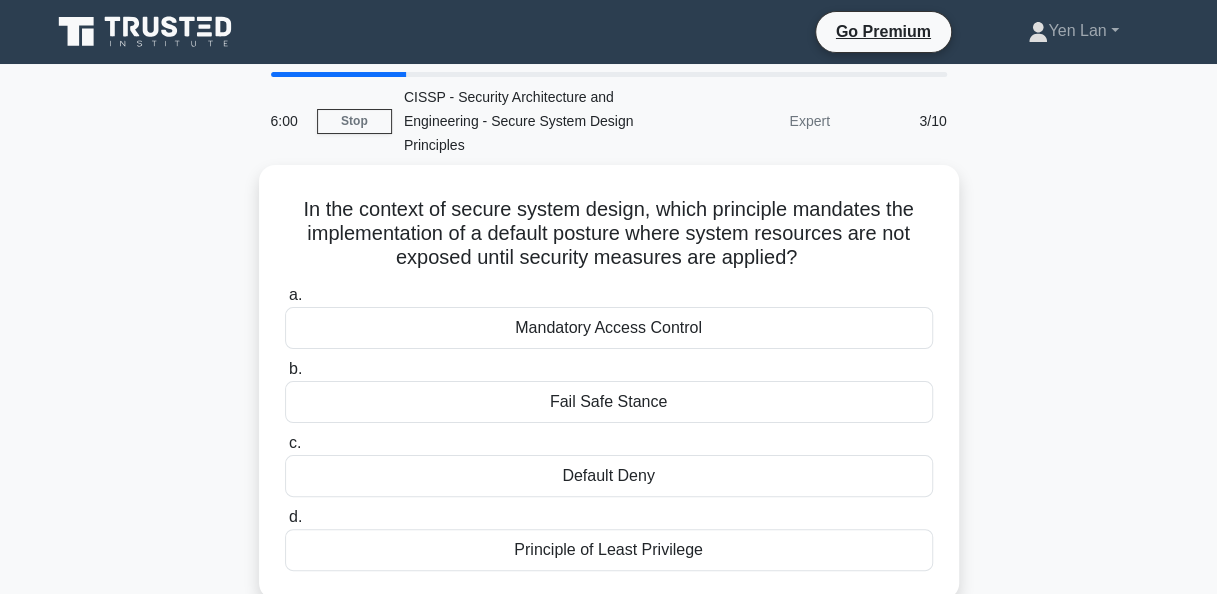 click on "CISSP  - Security Architecture and Engineering  - Secure System Design Principles" at bounding box center (529, 121) 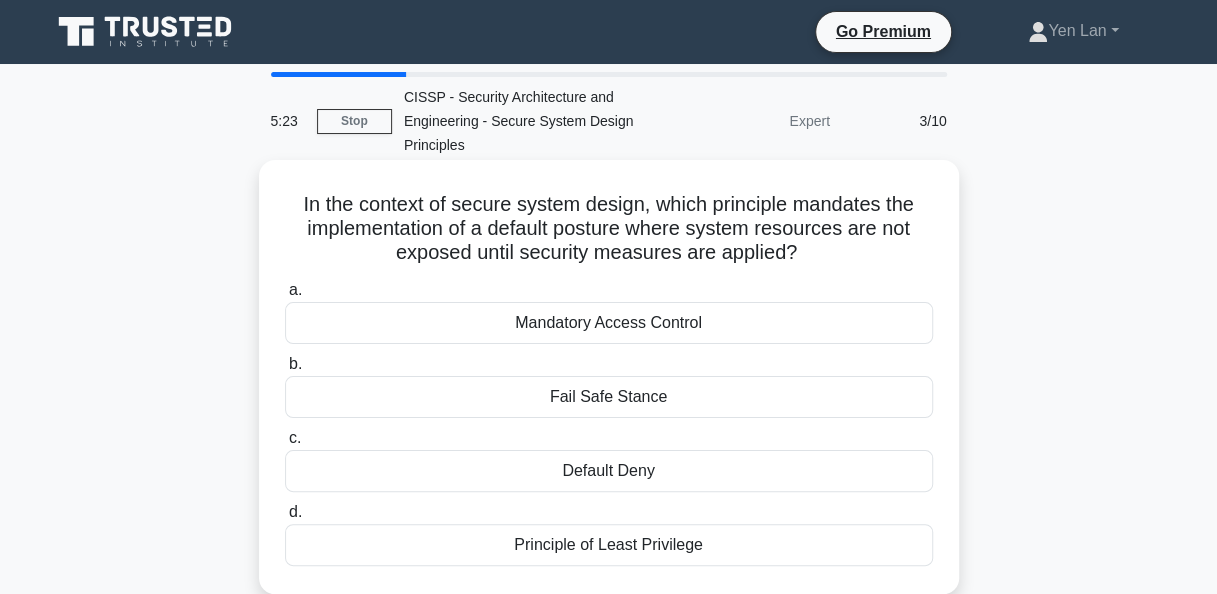 click on "Default Deny" at bounding box center [609, 471] 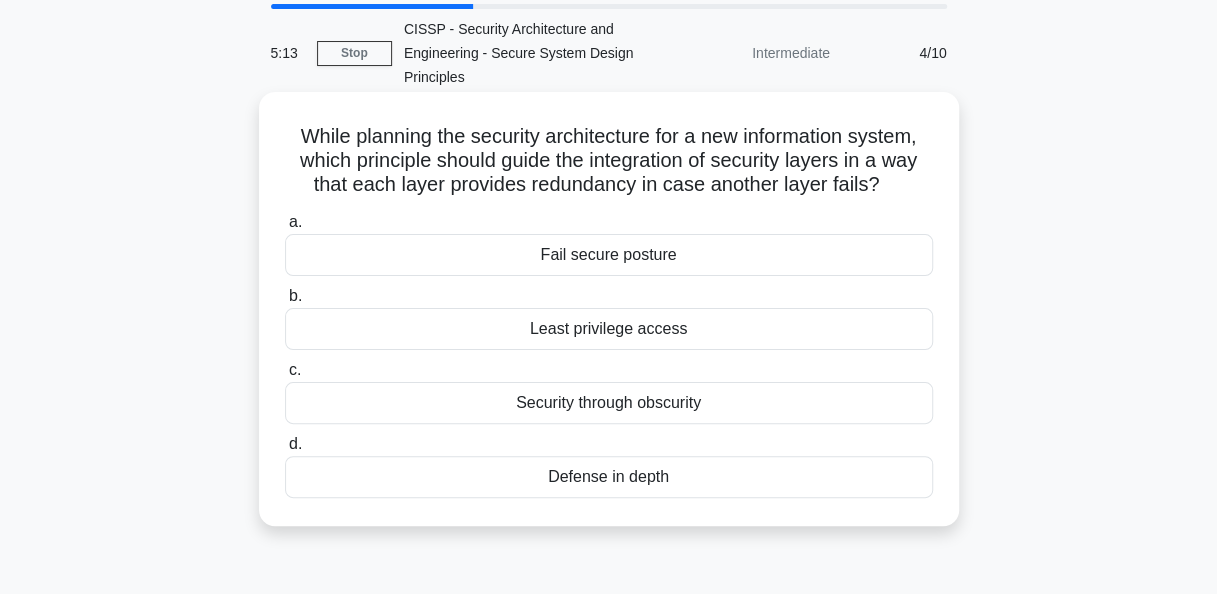 scroll, scrollTop: 100, scrollLeft: 0, axis: vertical 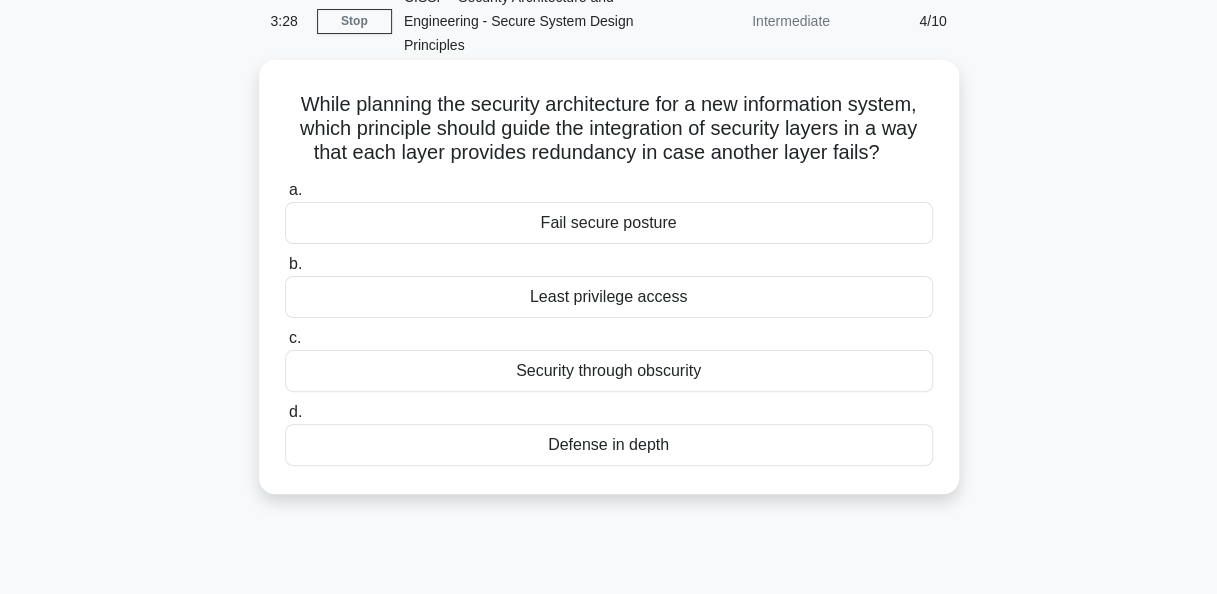 click on "While planning the security architecture for a new information system, which principle should guide the integration of security layers in a way that each layer provides redundancy in case another layer fails?
.spinner_0XTQ{transform-origin:center;animation:spinner_y6GP .75s linear infinite}@keyframes spinner_y6GP{100%{transform:rotate(360deg)}}" at bounding box center [609, 129] 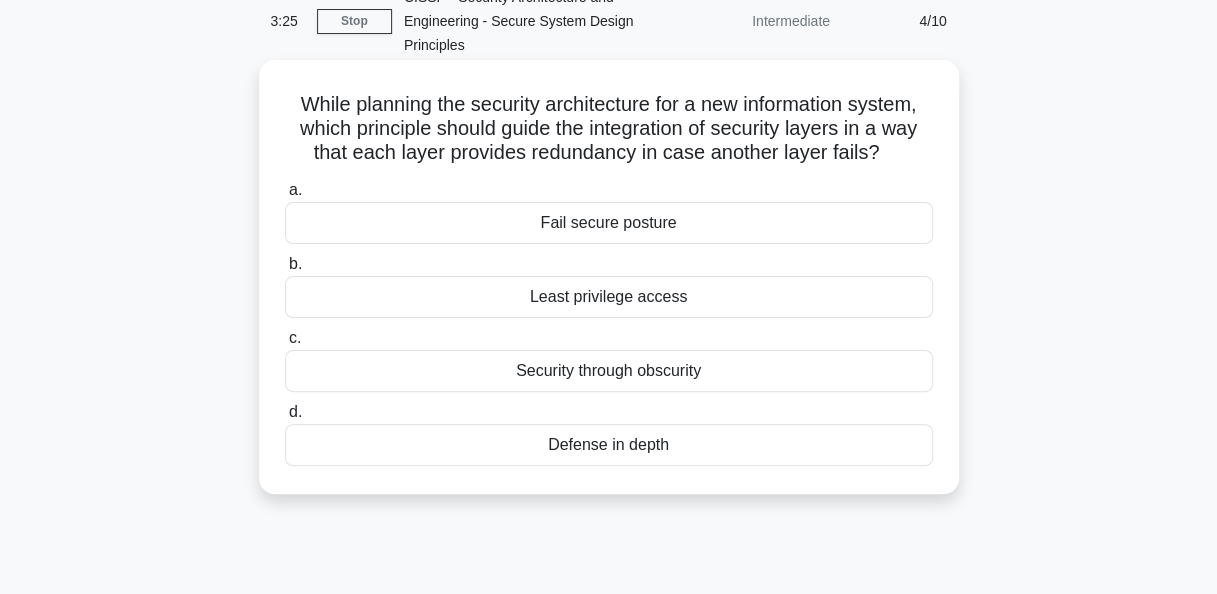 click on "Defense in depth" at bounding box center (609, 445) 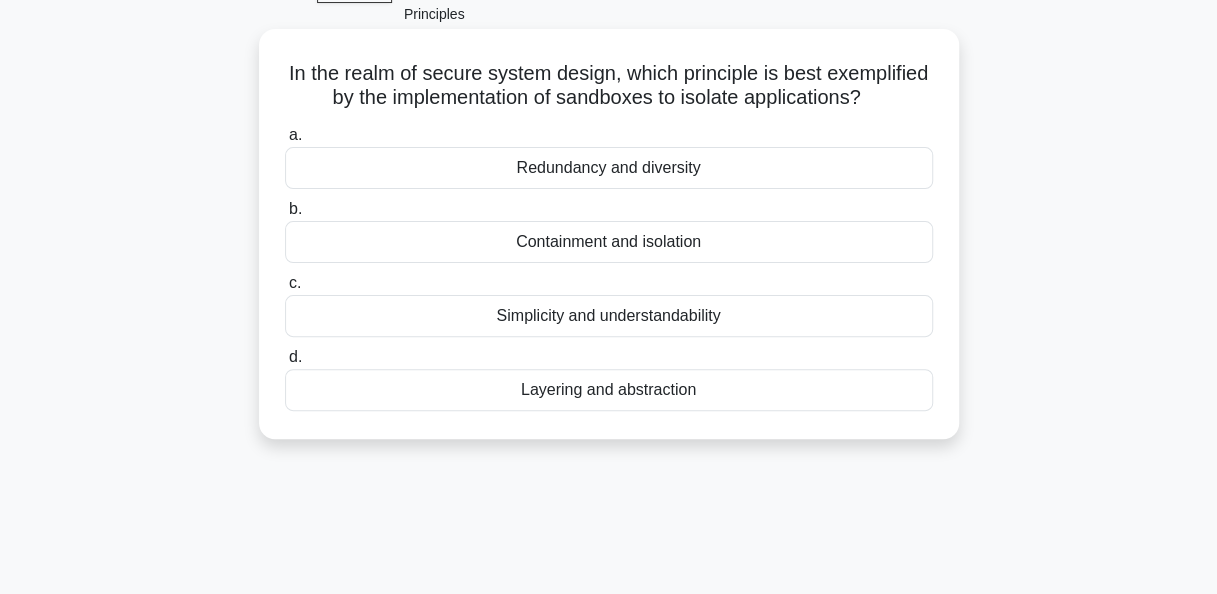 scroll, scrollTop: 100, scrollLeft: 0, axis: vertical 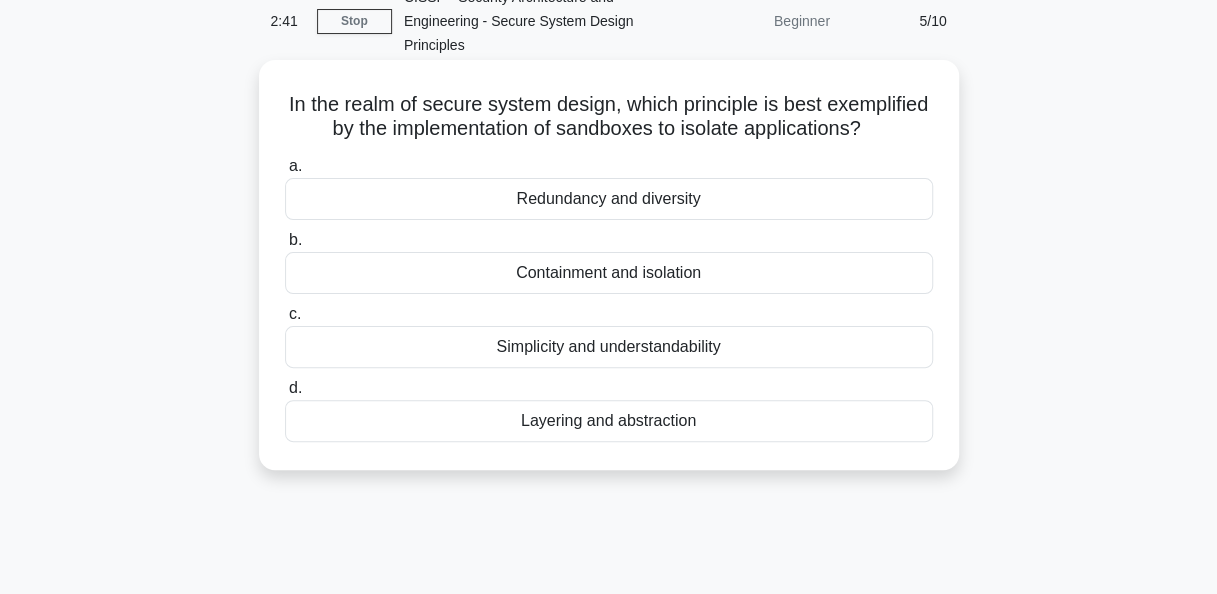 click on "Containment and isolation" at bounding box center [609, 273] 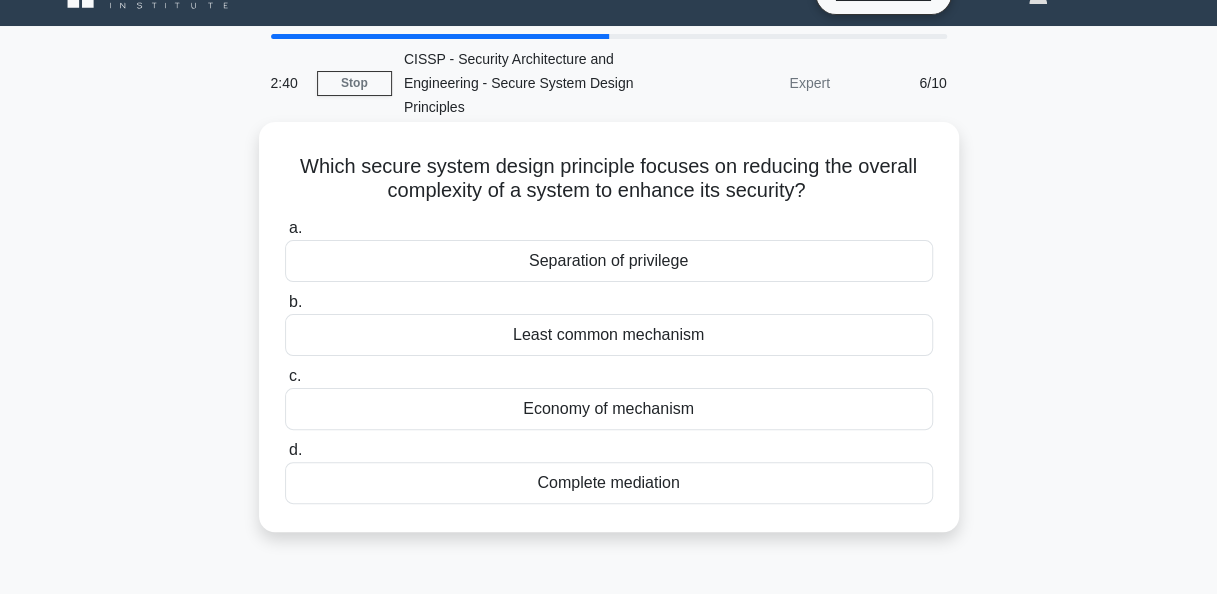 scroll, scrollTop: 0, scrollLeft: 0, axis: both 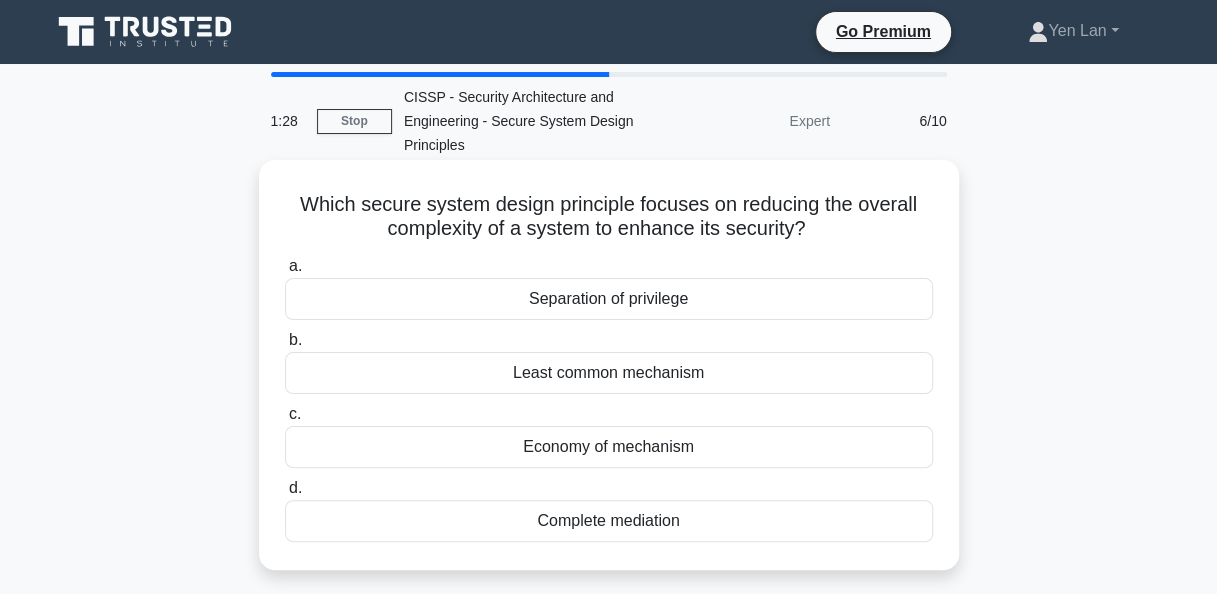 click on "Separation of privilege" at bounding box center (609, 299) 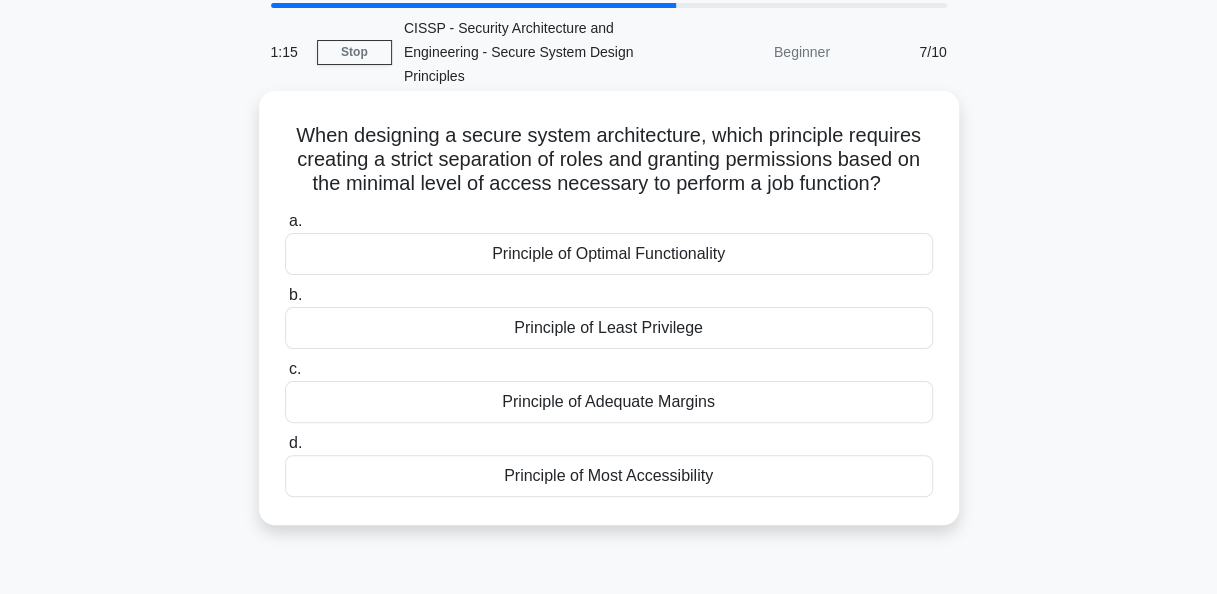 scroll, scrollTop: 100, scrollLeft: 0, axis: vertical 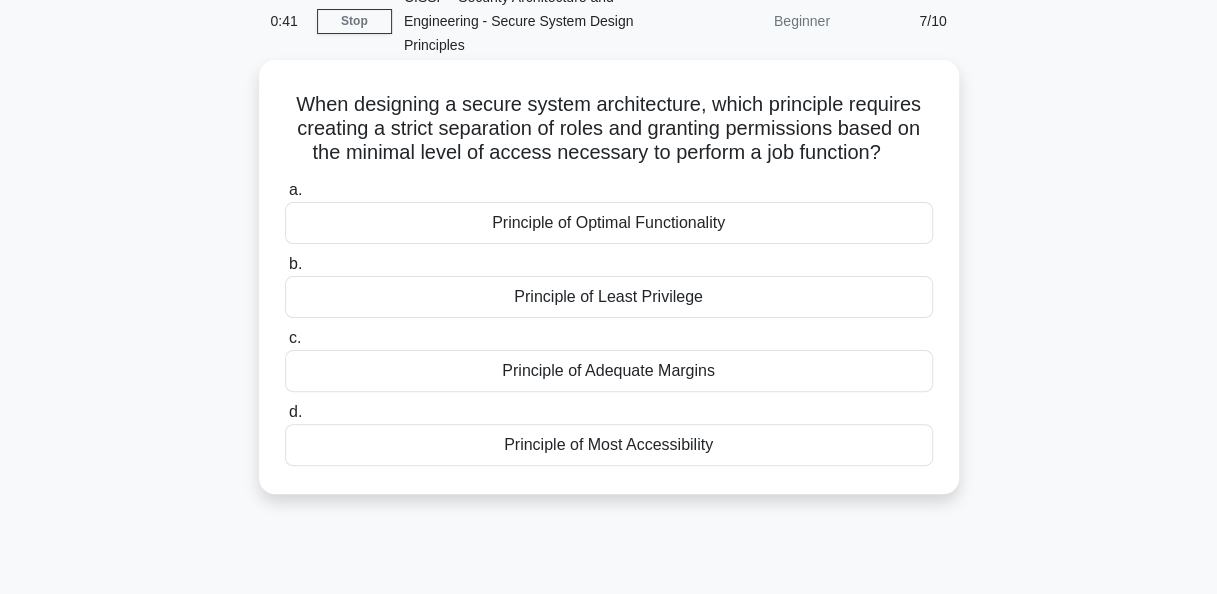 click on "Principle of Least Privilege" at bounding box center [609, 297] 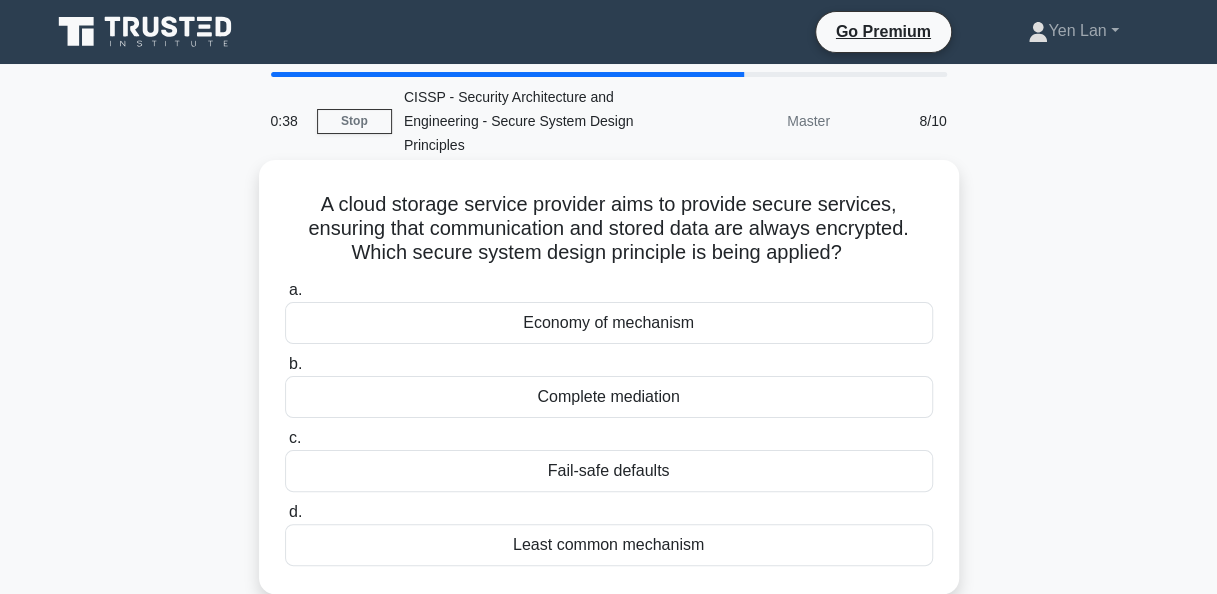 scroll, scrollTop: 100, scrollLeft: 0, axis: vertical 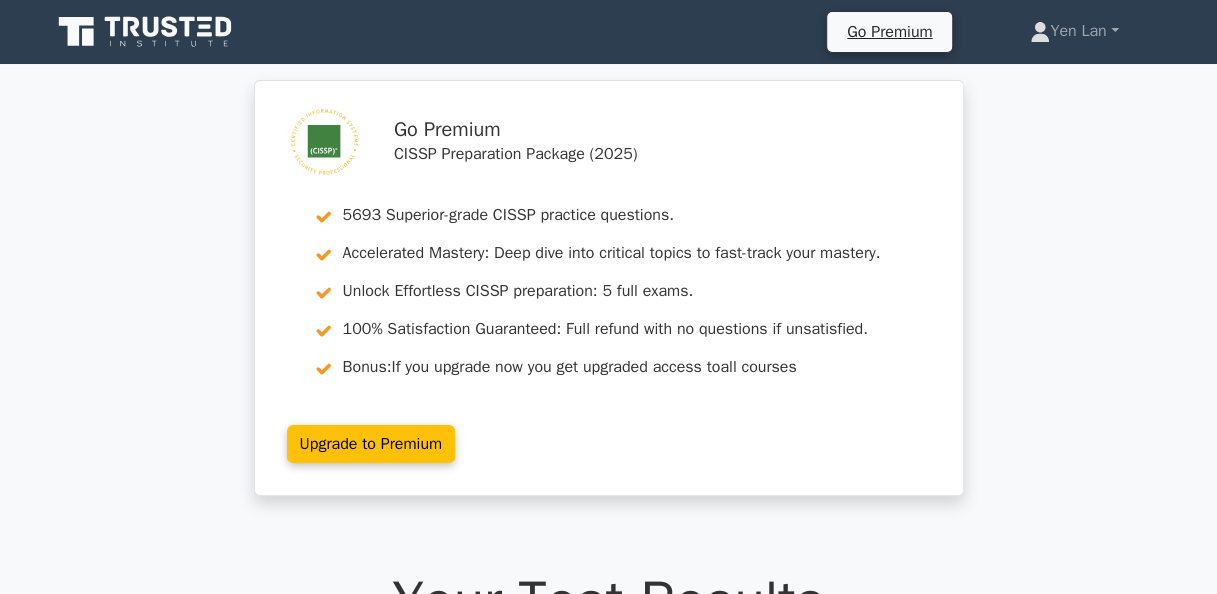 click on "Go Premium
CISSP Preparation Package (2025)
5693 Superior-grade  CISSP practice questions.
Accelerated Mastery: Deep dive into critical topics to fast-track your mastery.
Unlock Effortless CISSP preparation: 5 full exams.
100% Satisfaction Guaranteed: Full refund with no questions if unsatisfied.
Bonus:  If you upgrade now you get upgraded access to  all courses" at bounding box center (608, 300) 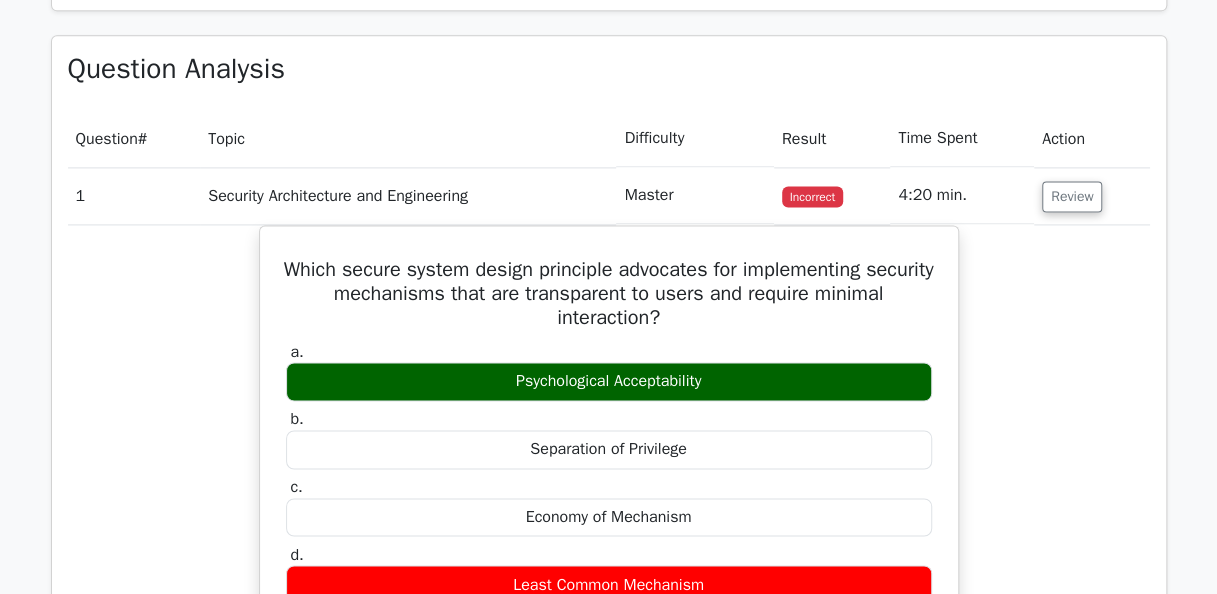 scroll, scrollTop: 1400, scrollLeft: 0, axis: vertical 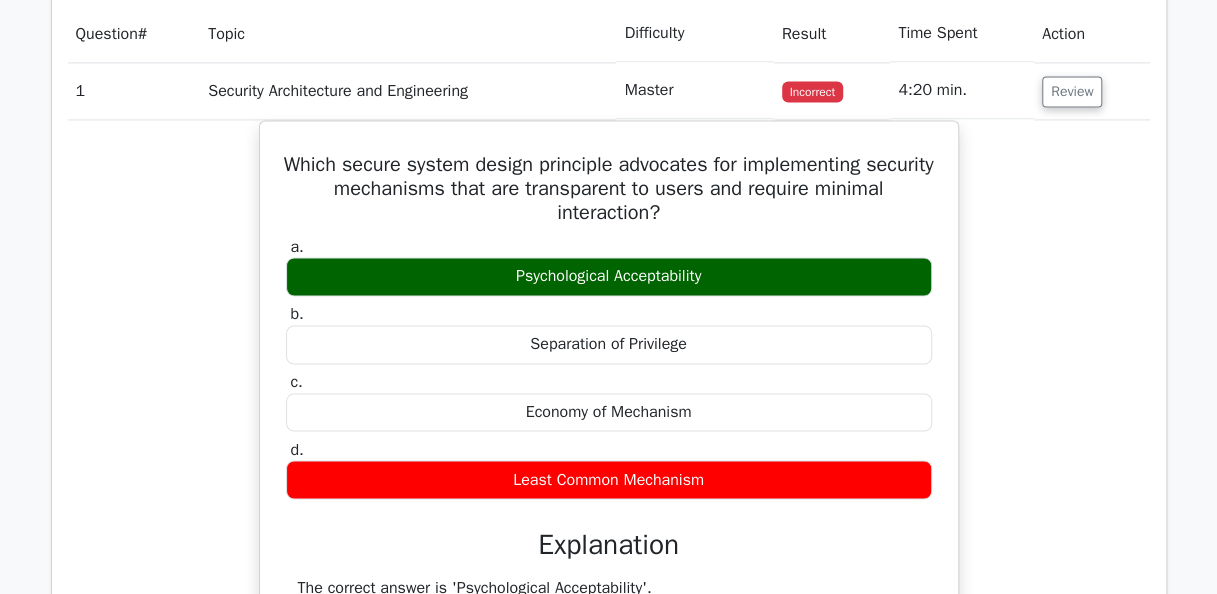 click on "Which secure system design principle advocates for implementing security mechanisms that are transparent to users and require minimal interaction?
a.
Psychological Acceptability
b.
c." at bounding box center (609, 682) 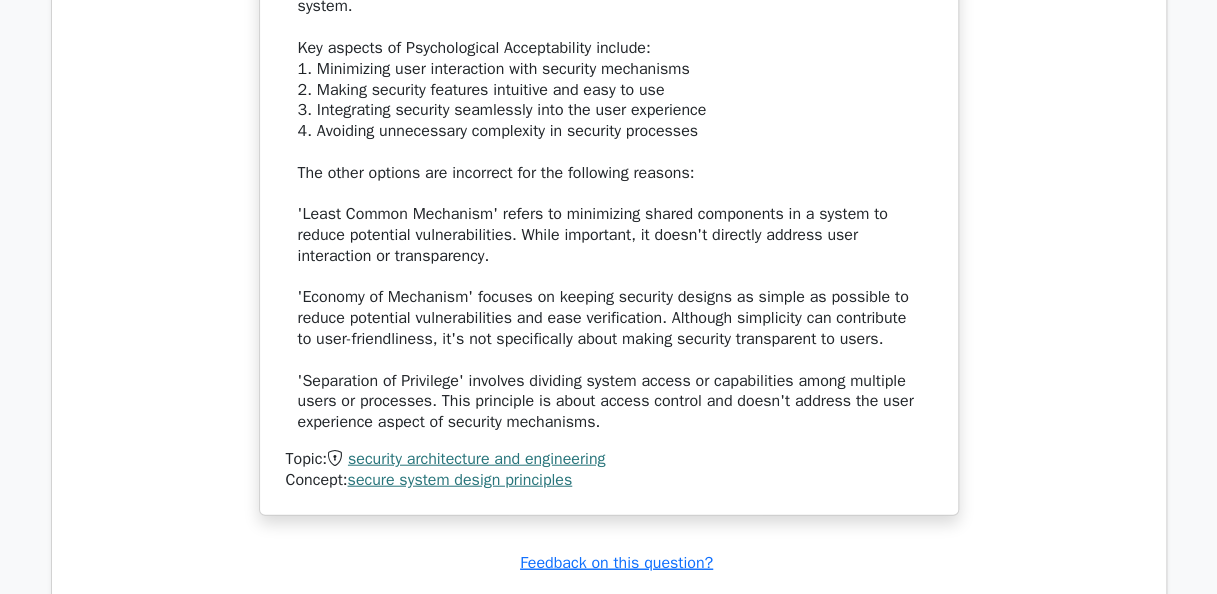 scroll, scrollTop: 2200, scrollLeft: 0, axis: vertical 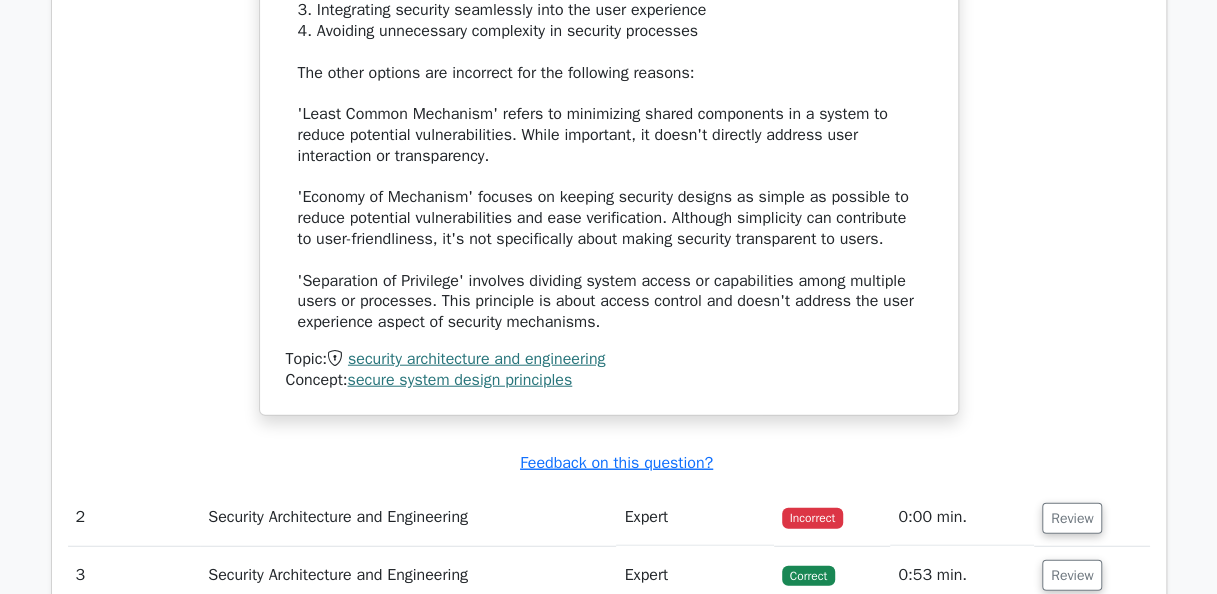 click on "The correct answer is 'Psychological Acceptability'. Psychological Acceptability is a secure system design principle that emphasizes the importance of making security mechanisms user-friendly and transparent. This principle recognizes that if security measures are too complex or intrusive, users may try to bypass them or find workarounds, potentially compromising the overall security of the system. Key aspects of Psychological Acceptability include: 1. Minimizing user interaction with security mechanisms 2. Making security features intuitive and easy to use 3. Integrating security seamlessly into the user experience 4. Avoiding unnecessary complexity in security processes The other options are incorrect for the following reasons: 'Least Common Mechanism' refers to minimizing shared components in a system to reduce potential vulnerabilities. While important, it doesn't directly address user interaction or transparency." at bounding box center (609, 53) 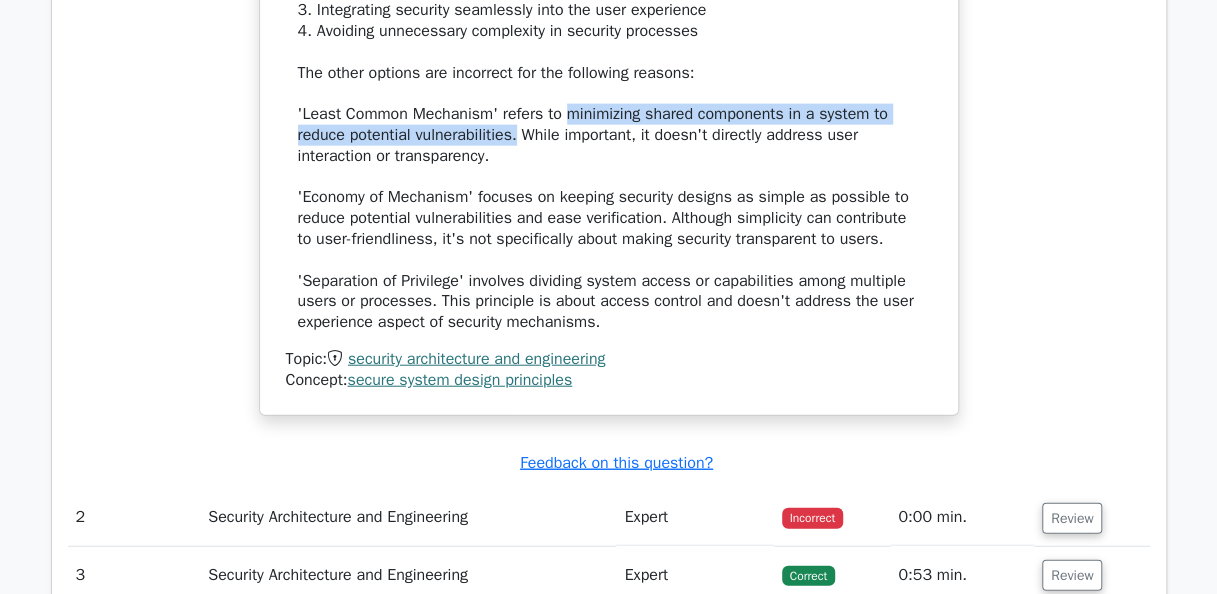 drag, startPoint x: 563, startPoint y: 107, endPoint x: 516, endPoint y: 124, distance: 49.979996 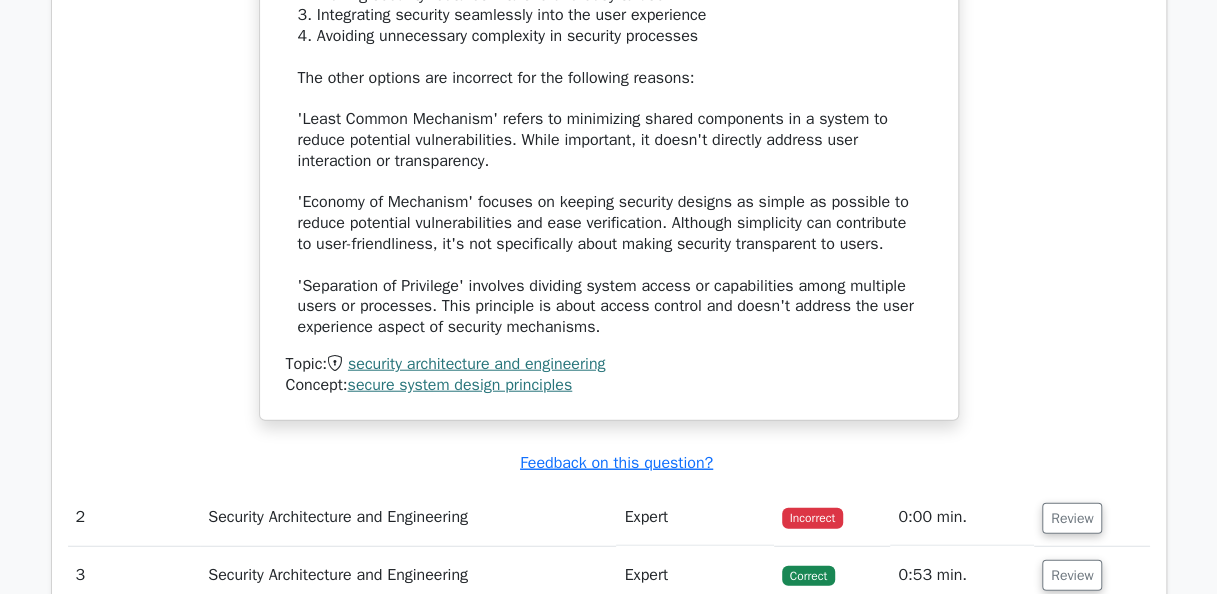 click on "Which secure system design principle advocates for implementing security mechanisms that are transparent to users and require minimal interaction?
a.
Psychological Acceptability
b.
c." at bounding box center (609, -118) 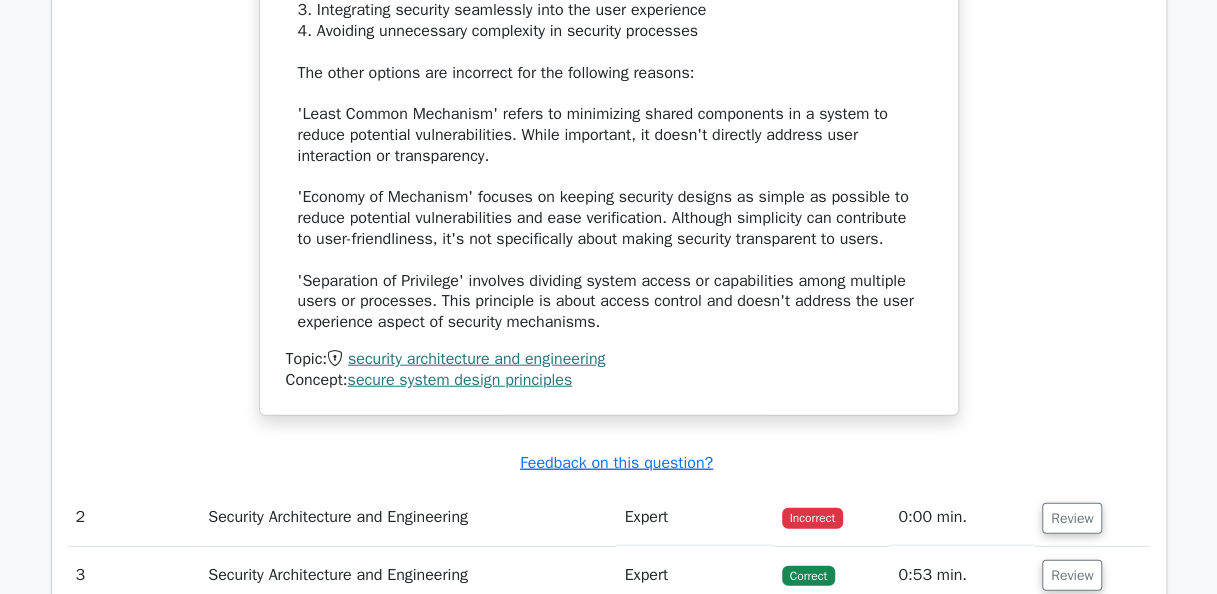 click on "The correct answer is 'Psychological Acceptability'. Psychological Acceptability is a secure system design principle that emphasizes the importance of making security mechanisms user-friendly and transparent. This principle recognizes that if security measures are too complex or intrusive, users may try to bypass them or find workarounds, potentially compromising the overall security of the system. Key aspects of Psychological Acceptability include: 1. Minimizing user interaction with security mechanisms 2. Making security features intuitive and easy to use 3. Integrating security seamlessly into the user experience 4. Avoiding unnecessary complexity in security processes The other options are incorrect for the following reasons: 'Least Common Mechanism' refers to minimizing shared components in a system to reduce potential vulnerabilities. While important, it doesn't directly address user interaction or transparency." at bounding box center [609, 53] 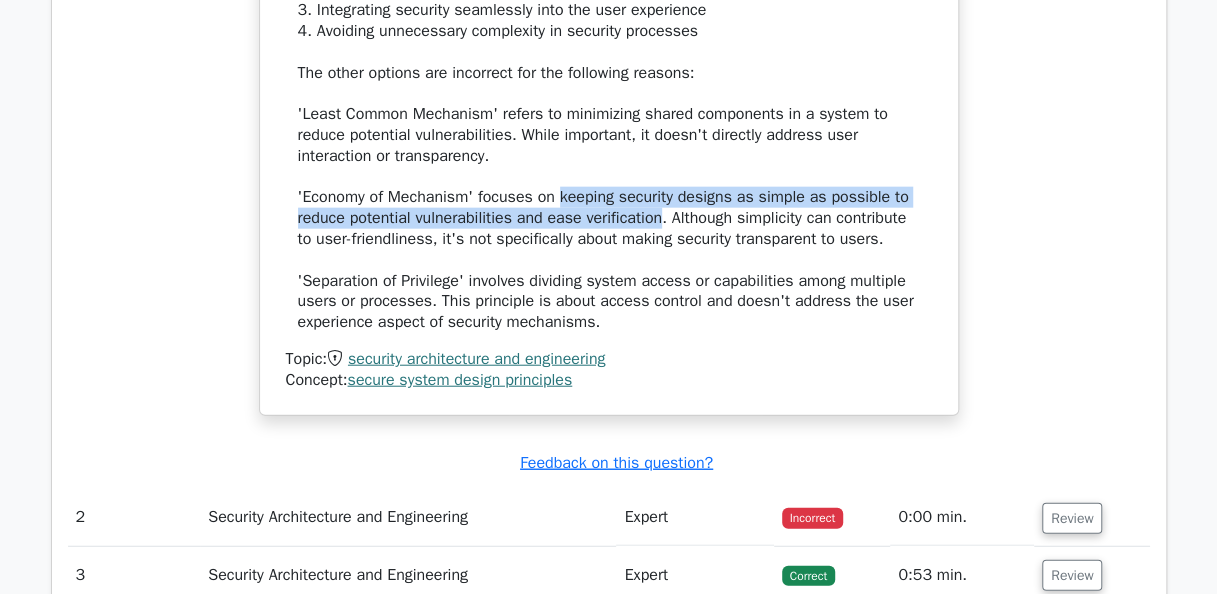 drag, startPoint x: 558, startPoint y: 190, endPoint x: 664, endPoint y: 212, distance: 108.25895 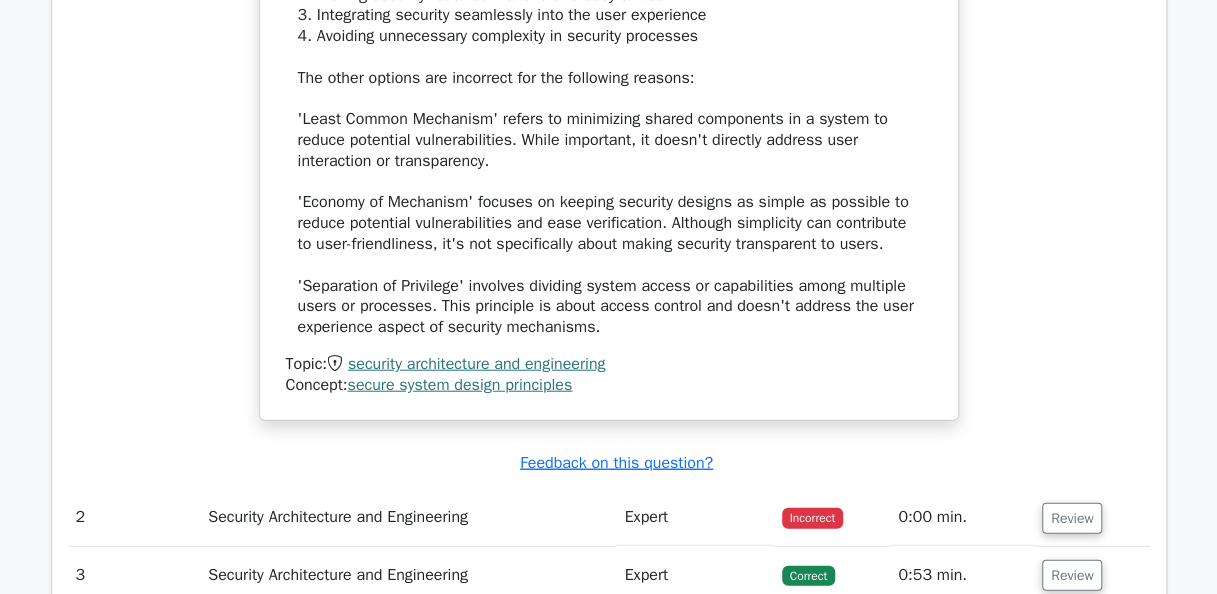 click on "Which secure system design principle advocates for implementing security mechanisms that are transparent to users and require minimal interaction?
a.
Psychological Acceptability
b.
c." at bounding box center (609, -118) 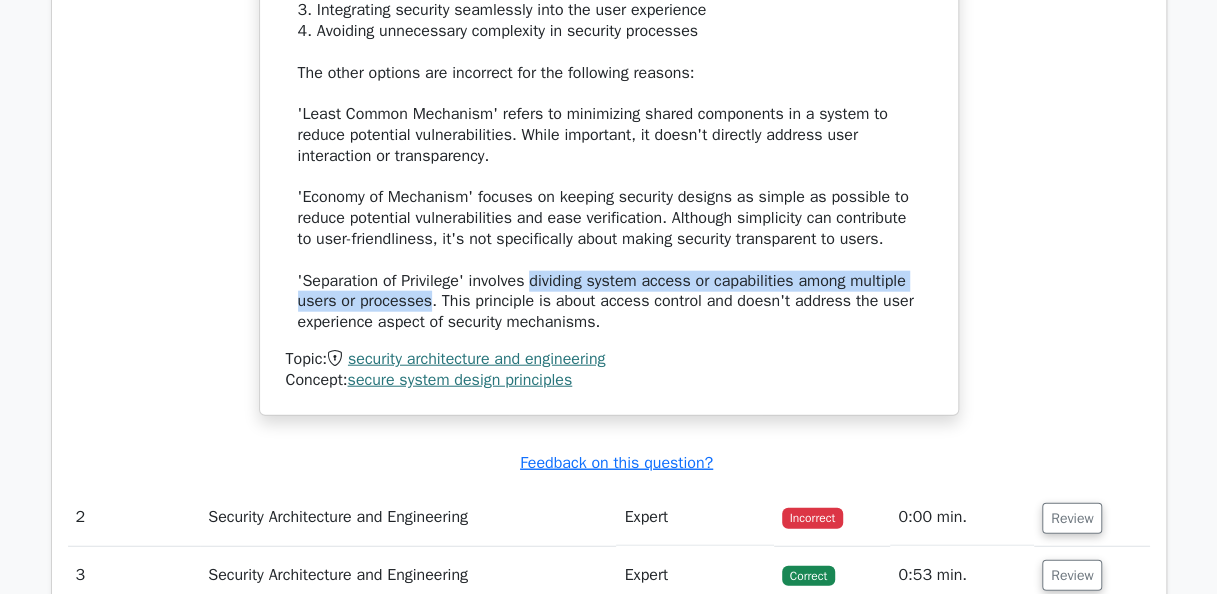 drag, startPoint x: 527, startPoint y: 276, endPoint x: 423, endPoint y: 297, distance: 106.09901 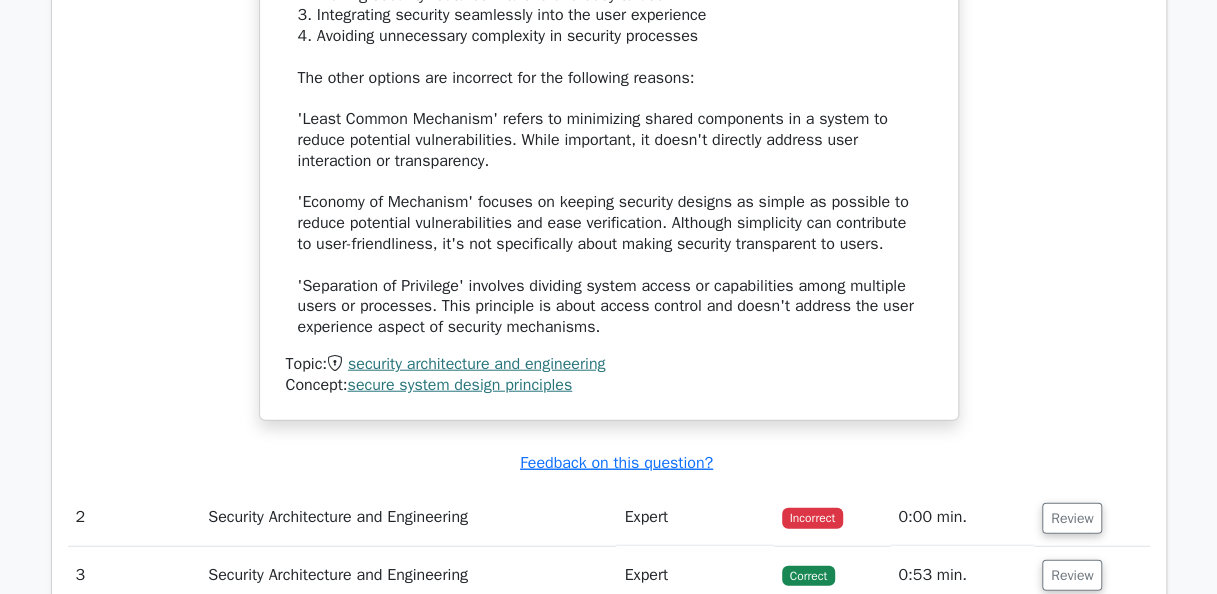 click on "Which secure system design principle advocates for implementing security mechanisms that are transparent to users and require minimal interaction?
a.
Psychological Acceptability
b.
c." at bounding box center [609, -118] 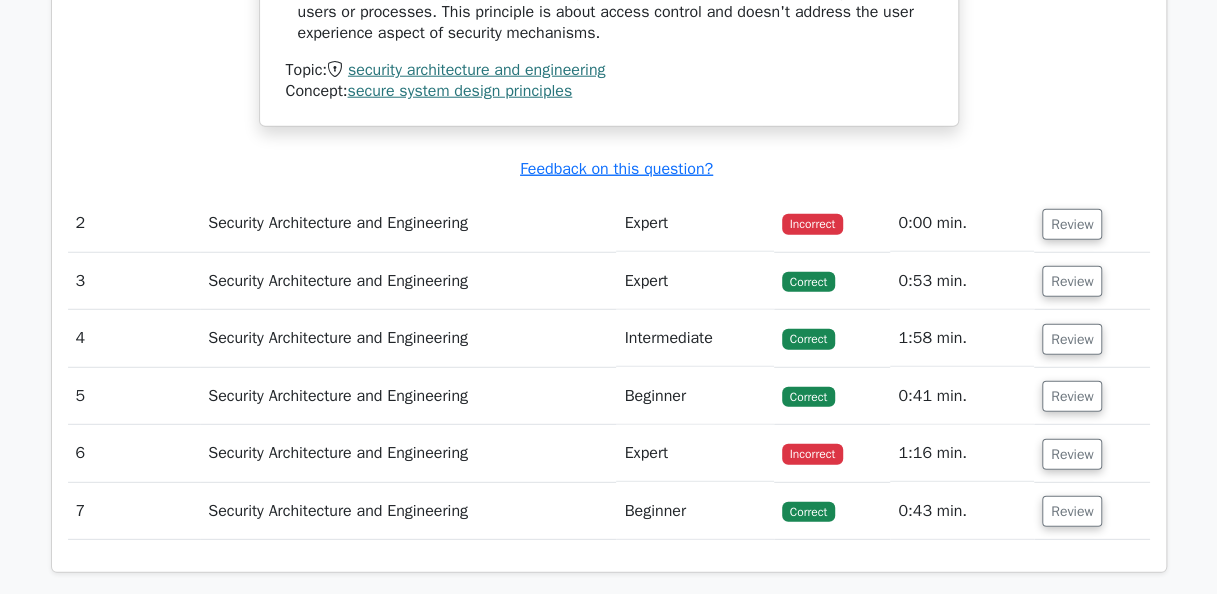 scroll, scrollTop: 2500, scrollLeft: 0, axis: vertical 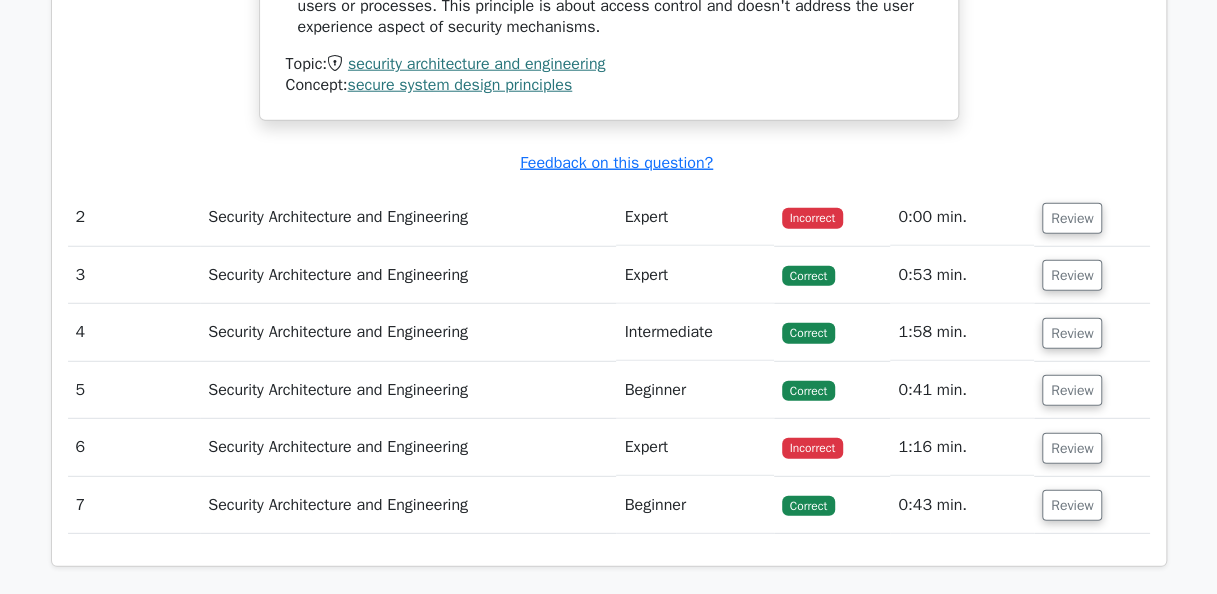 click on "Security Architecture and Engineering" at bounding box center (408, 217) 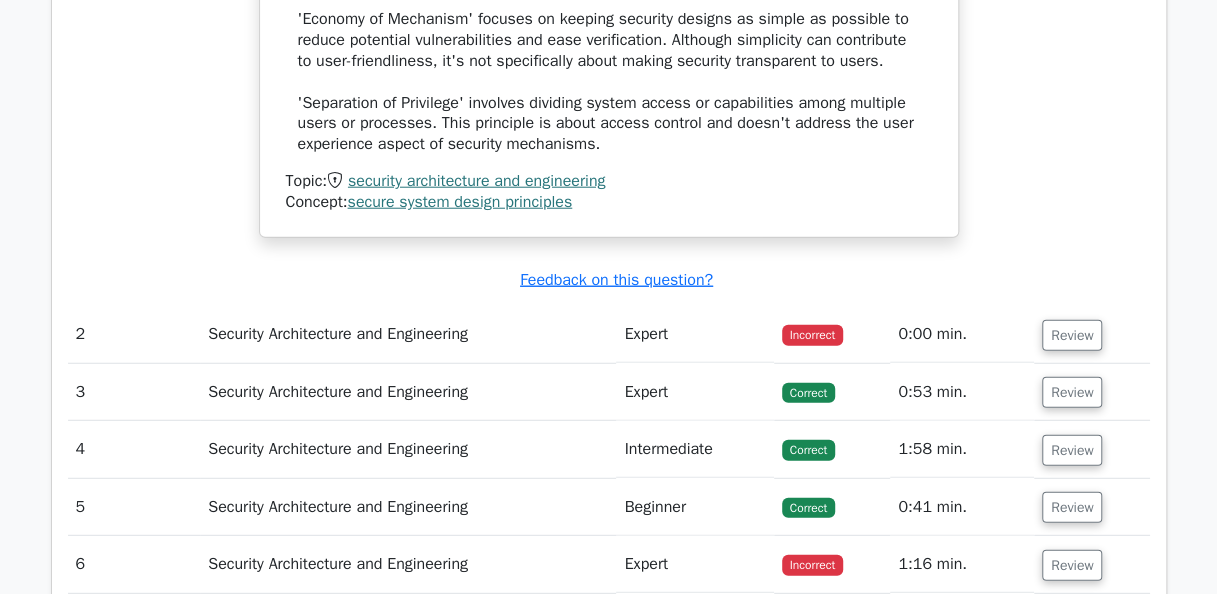 scroll, scrollTop: 2600, scrollLeft: 0, axis: vertical 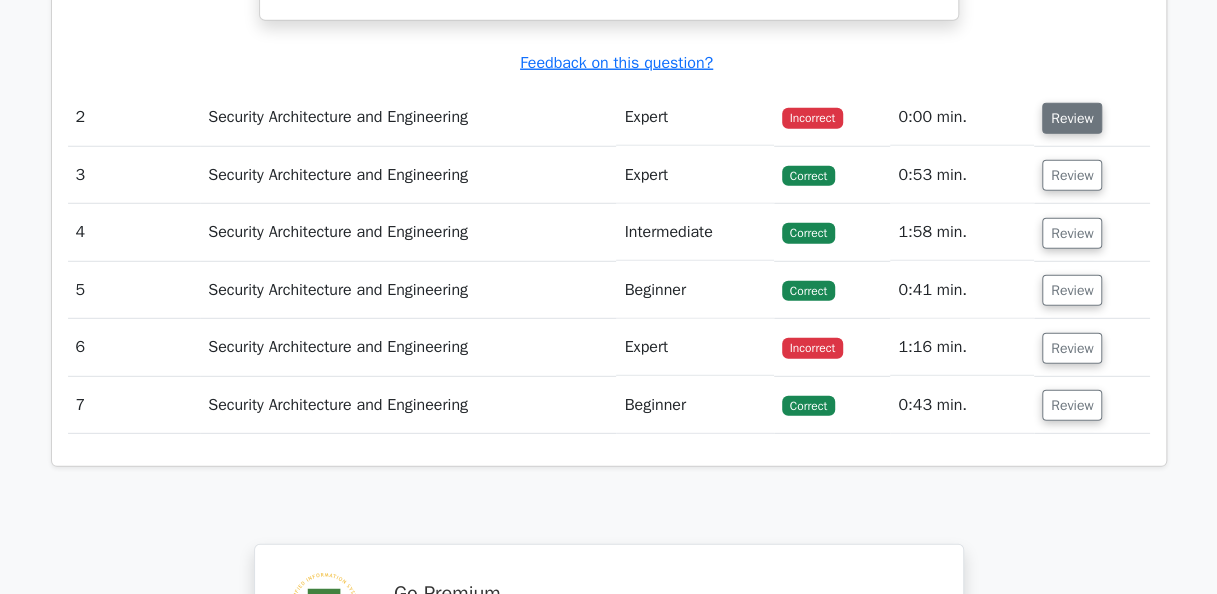 click on "Review" at bounding box center [1072, 118] 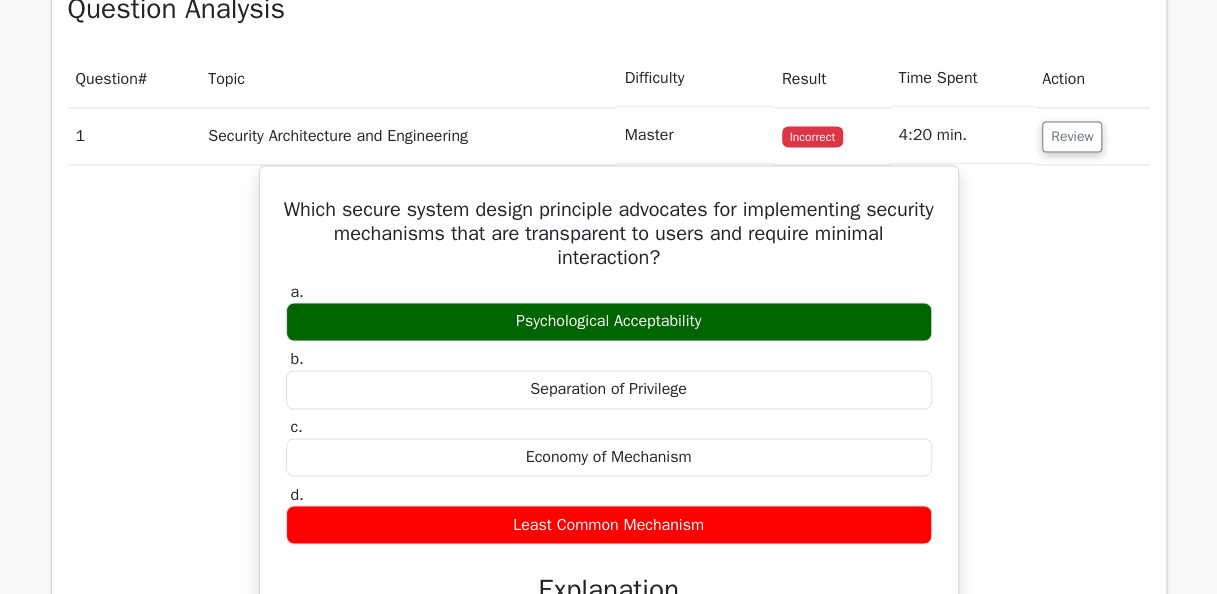 scroll, scrollTop: 1400, scrollLeft: 0, axis: vertical 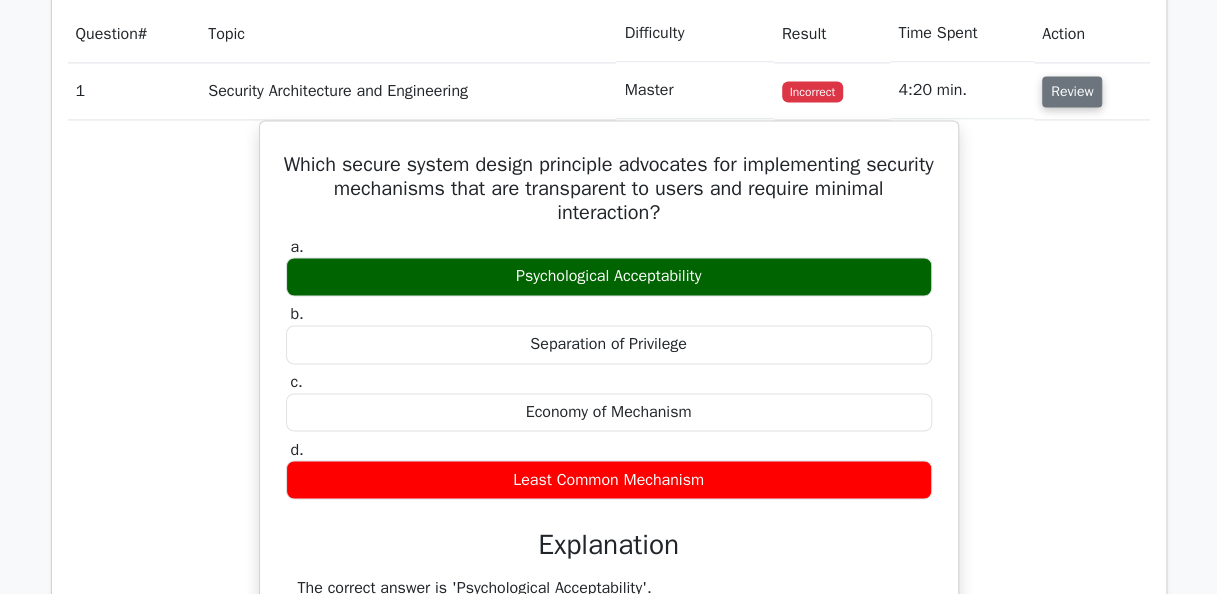click on "Review" at bounding box center [1072, 91] 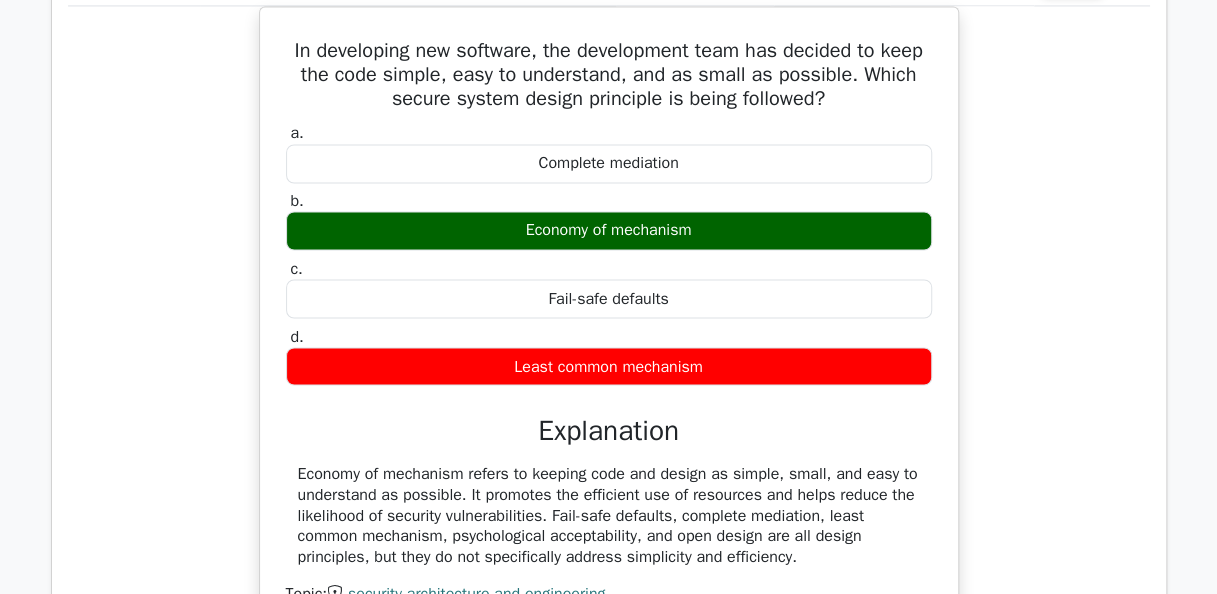 scroll, scrollTop: 1600, scrollLeft: 0, axis: vertical 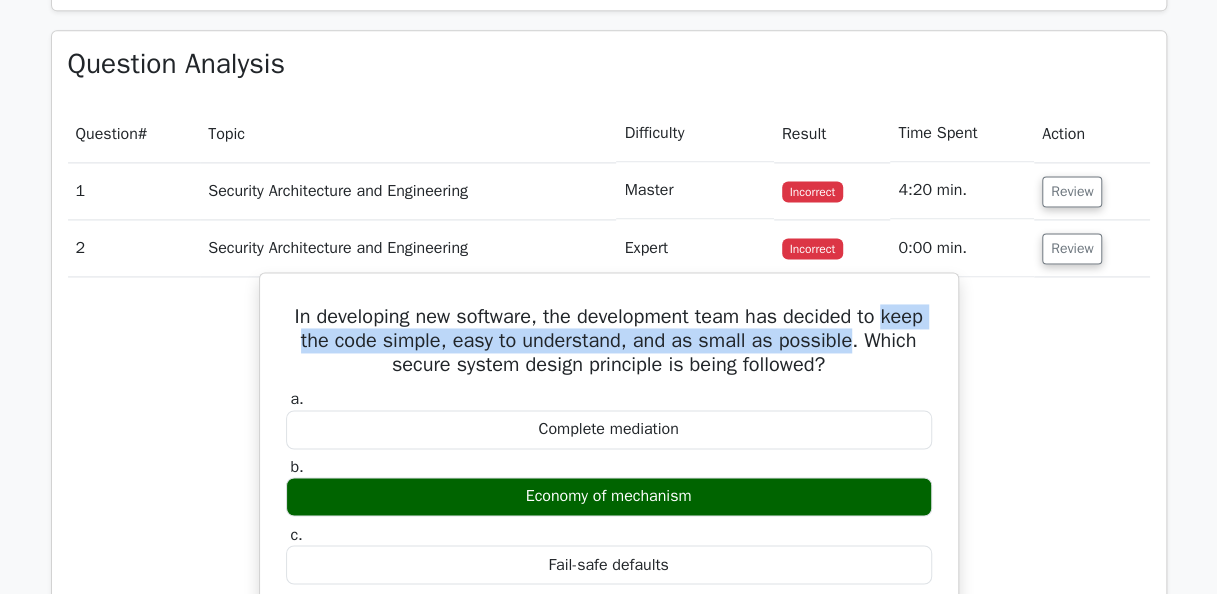 drag, startPoint x: 308, startPoint y: 339, endPoint x: 909, endPoint y: 330, distance: 601.0674 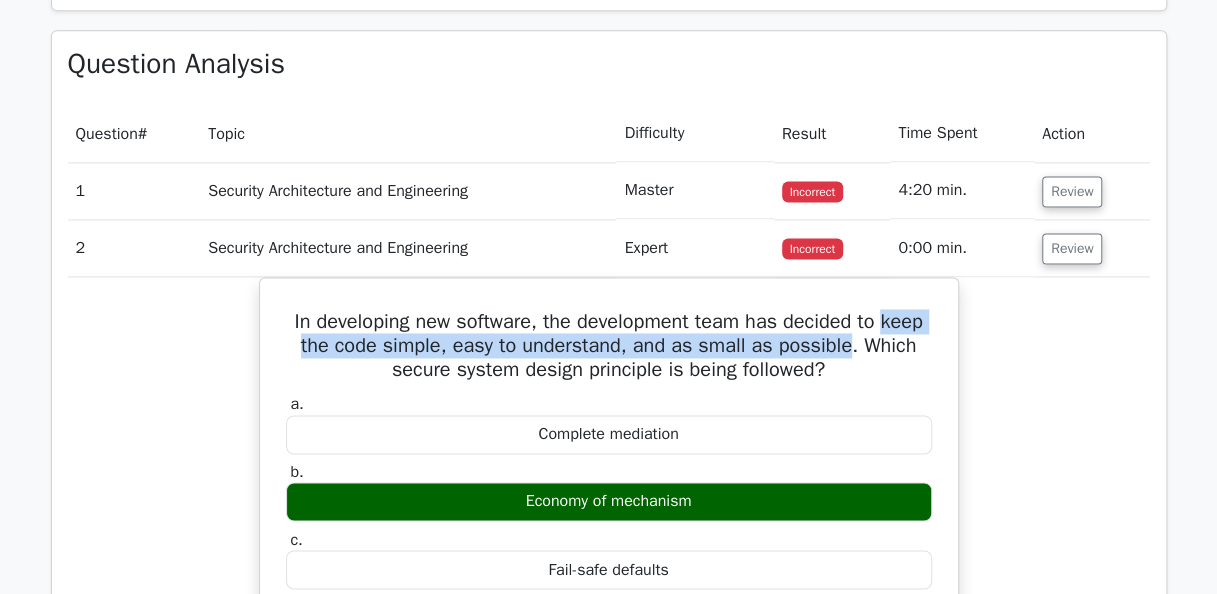 click on "In developing new software, the development team has decided to keep the code simple, easy to understand, and as small as possible. Which secure system design principle is being followed?
a.
Complete mediation
b.
c. d." at bounding box center (609, 611) 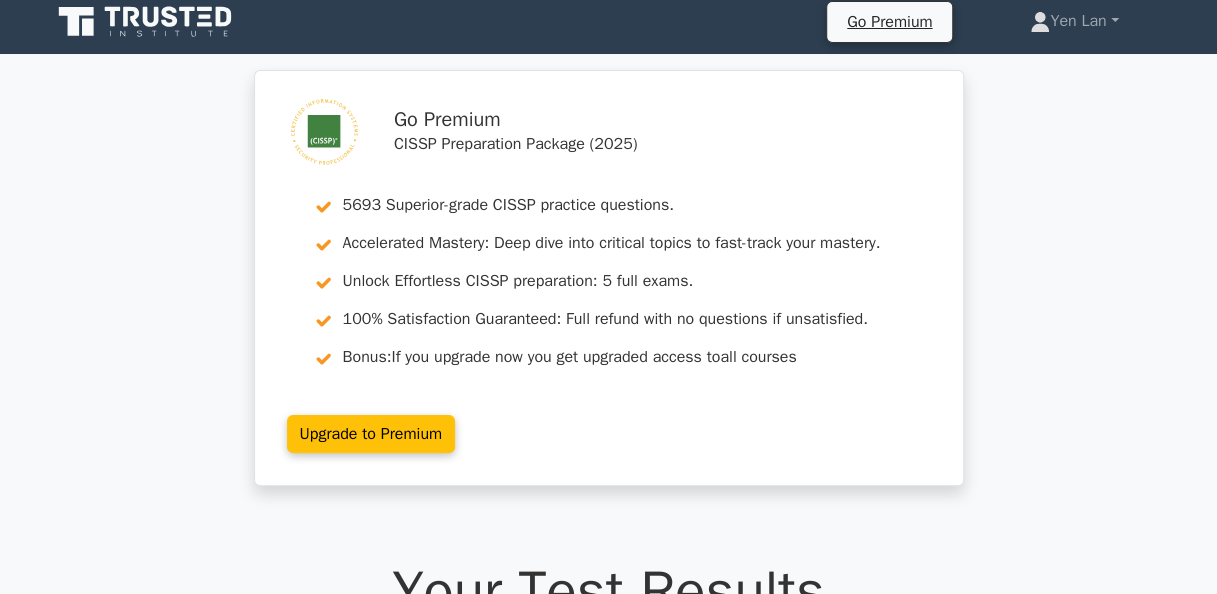 scroll, scrollTop: 0, scrollLeft: 0, axis: both 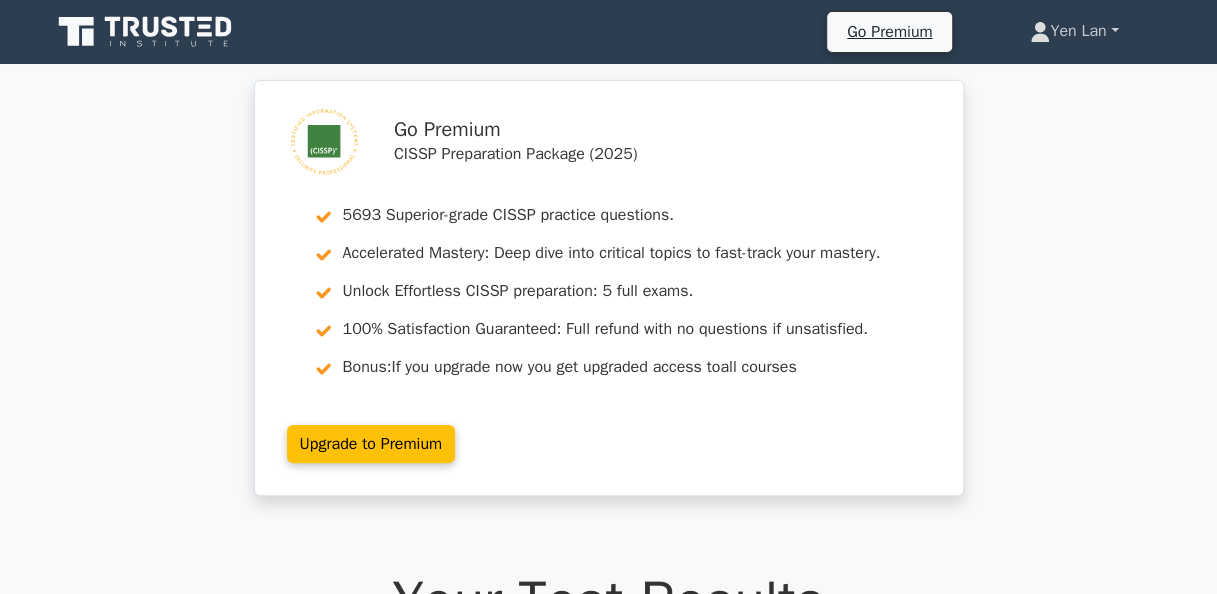 click on "Yen Lan" at bounding box center (1074, 31) 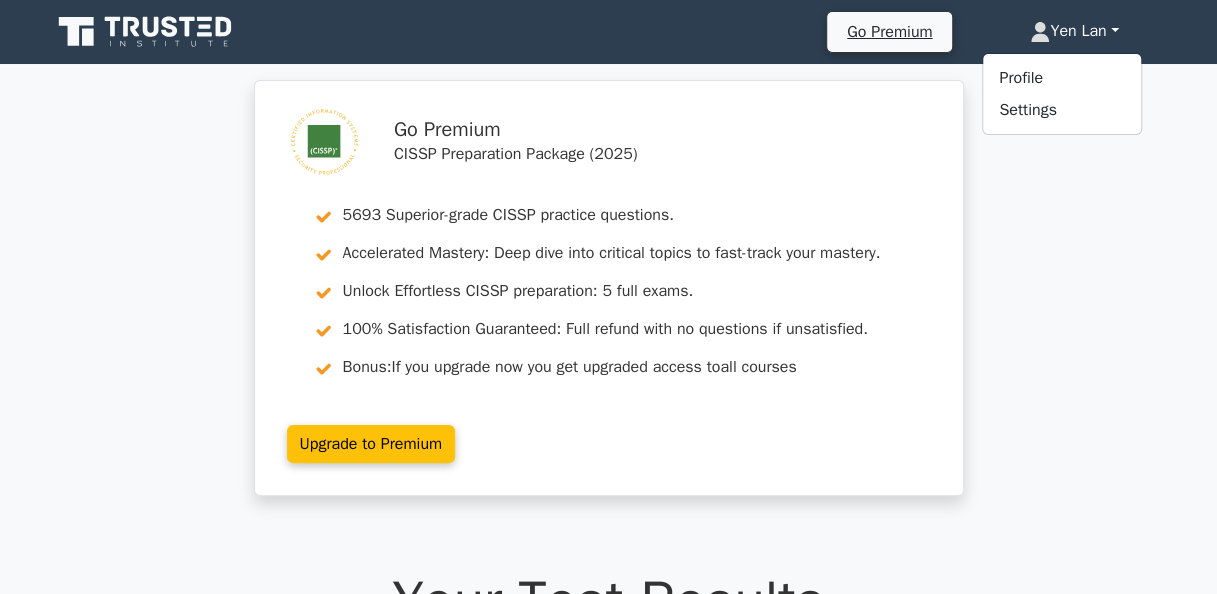 click on "Go Premium
CISSP Preparation Package (2025)
5693 Superior-grade  CISSP practice questions.
Accelerated Mastery: Deep dive into critical topics to fast-track your mastery.
Unlock Effortless CISSP preparation: 5 full exams.
100% Satisfaction Guaranteed: Full refund with no questions if unsatisfied.
Bonus:  If you upgrade now you get upgraded access to  all courses" at bounding box center (608, 300) 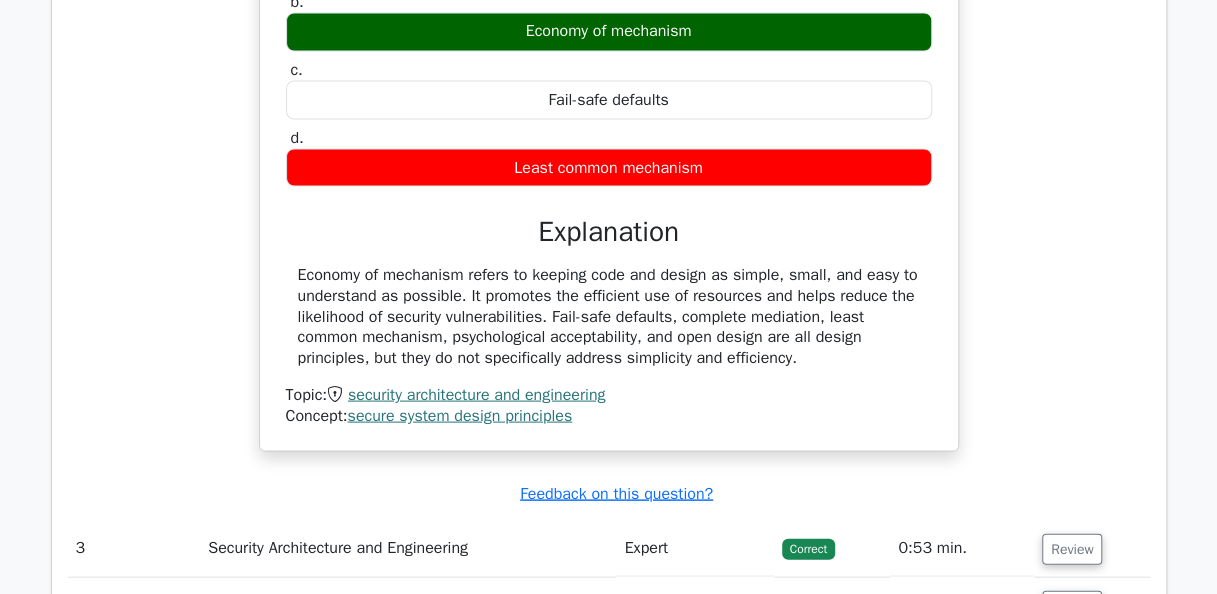 scroll, scrollTop: 1800, scrollLeft: 0, axis: vertical 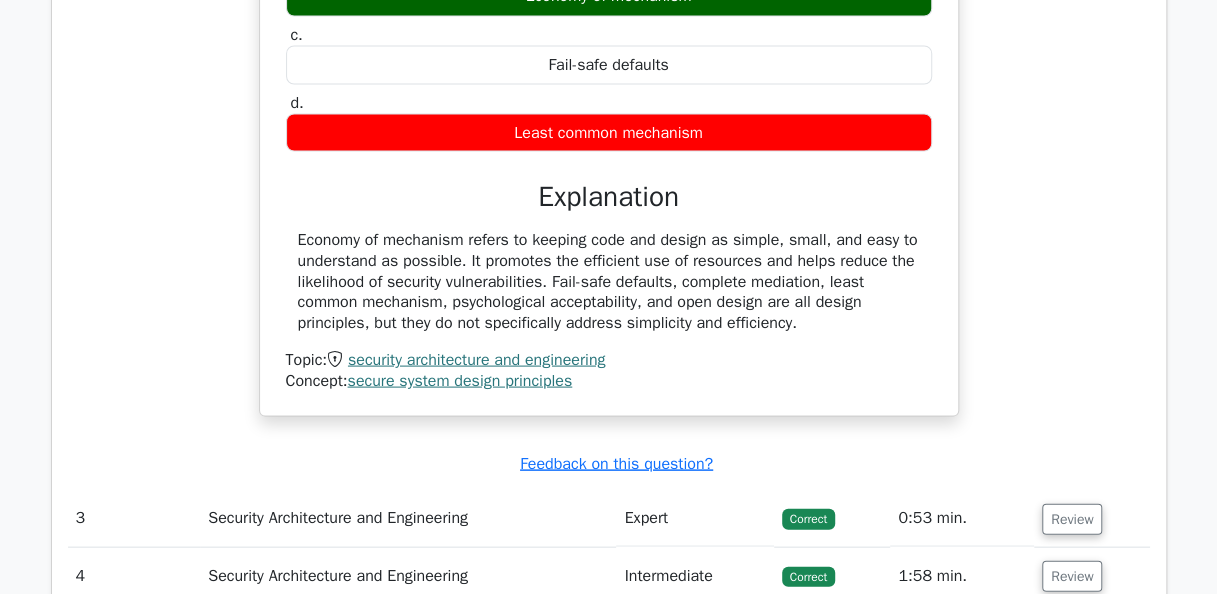 click on "Economy of mechanism refers to keeping code and design as simple, small, and easy to understand as possible. It promotes the efficient use of resources and helps reduce the likelihood of security vulnerabilities. Fail-safe defaults, complete mediation, least common mechanism, psychological acceptability, and open design are all design principles, but they do not specifically address simplicity and efficiency." at bounding box center (609, 281) 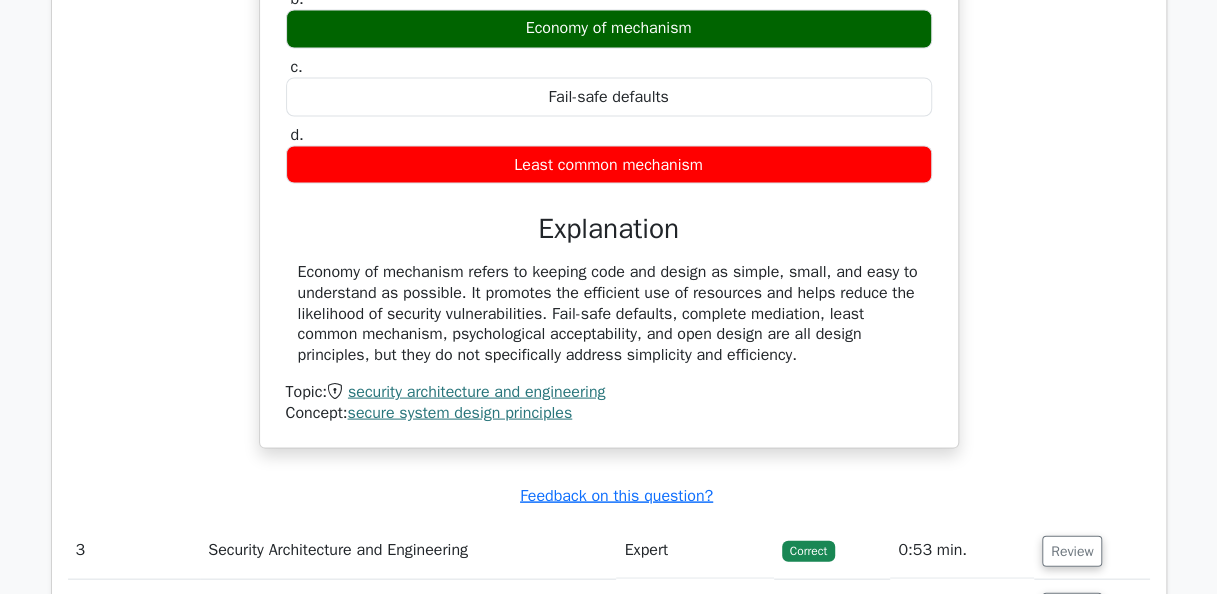 scroll, scrollTop: 1800, scrollLeft: 0, axis: vertical 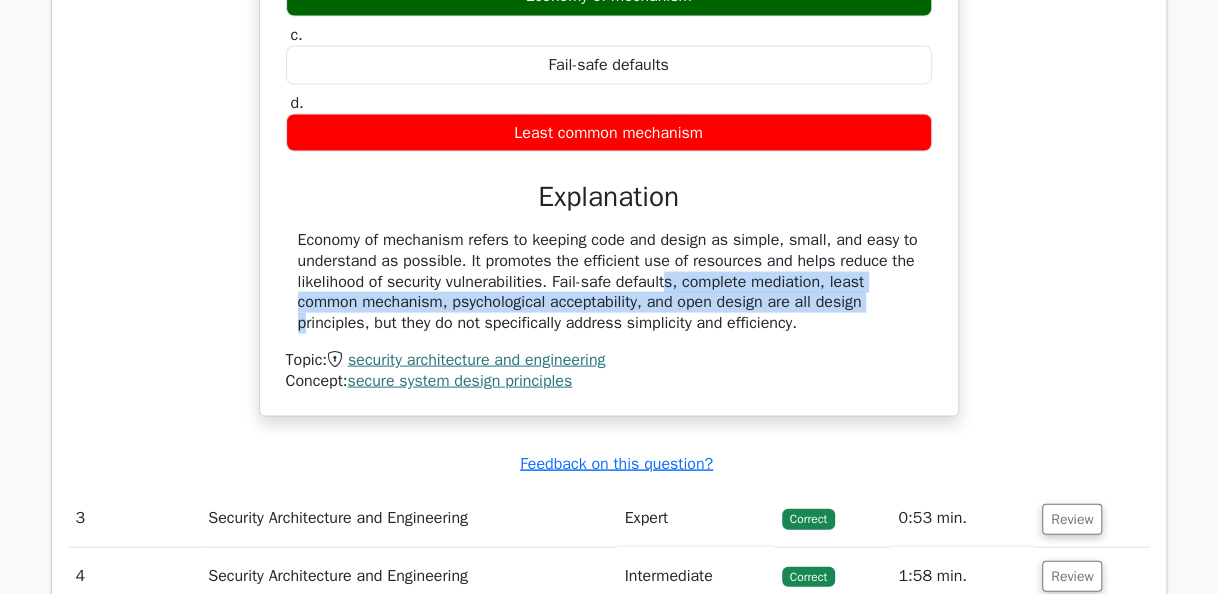 drag, startPoint x: 554, startPoint y: 275, endPoint x: 768, endPoint y: 291, distance: 214.59729 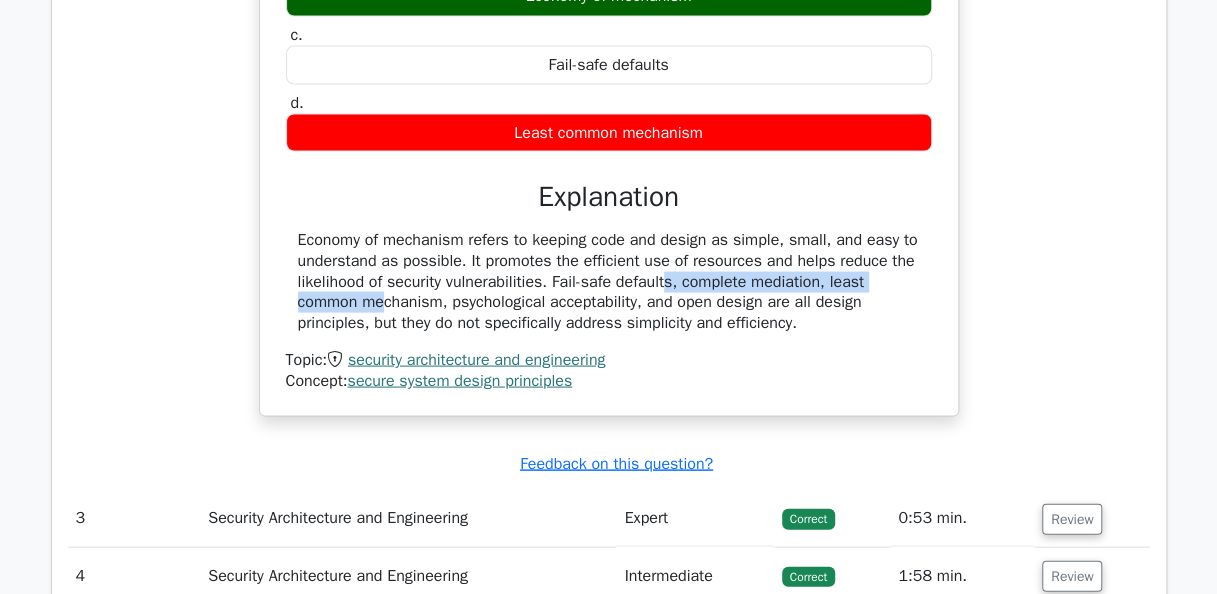 drag, startPoint x: 818, startPoint y: 269, endPoint x: 552, endPoint y: 274, distance: 266.047 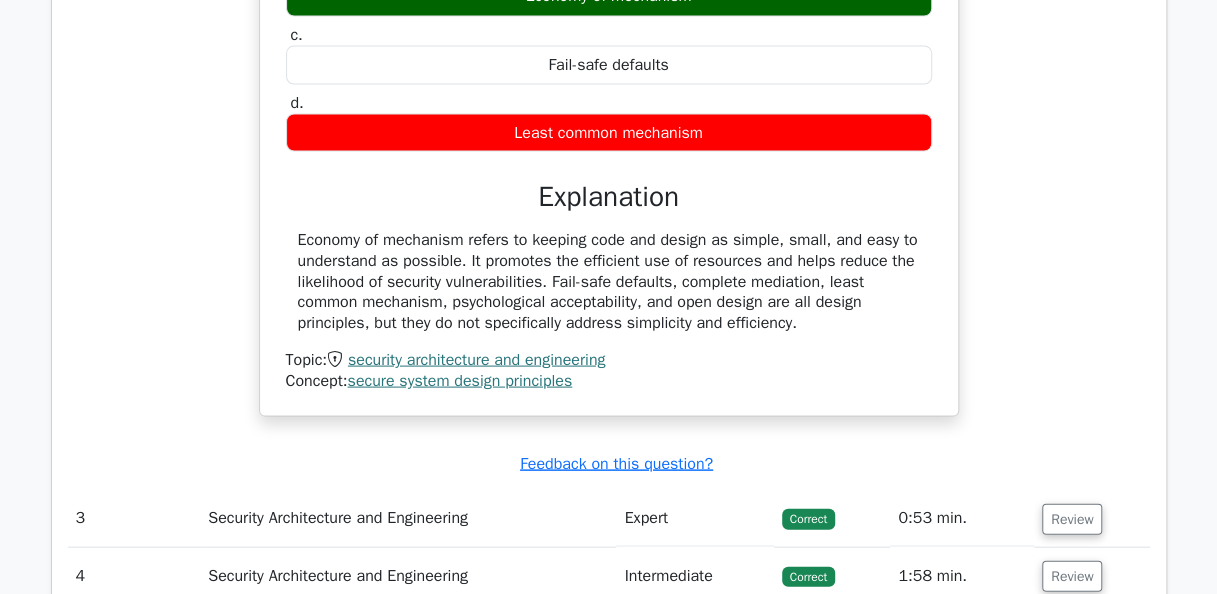 click on "Explanation" at bounding box center [609, 196] 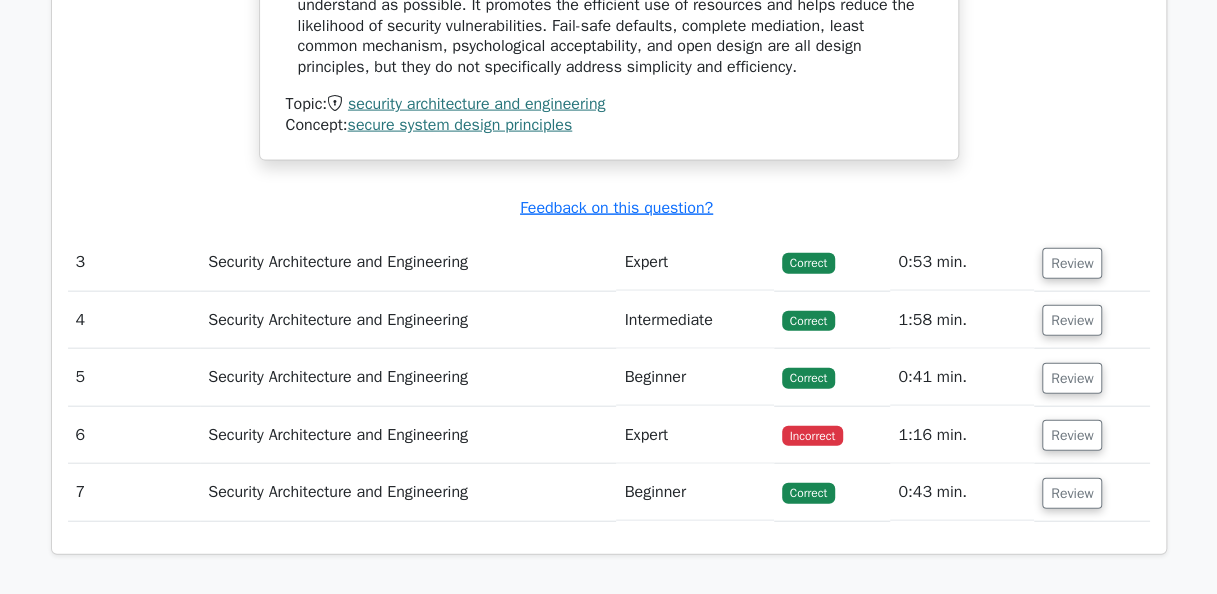 scroll, scrollTop: 2100, scrollLeft: 0, axis: vertical 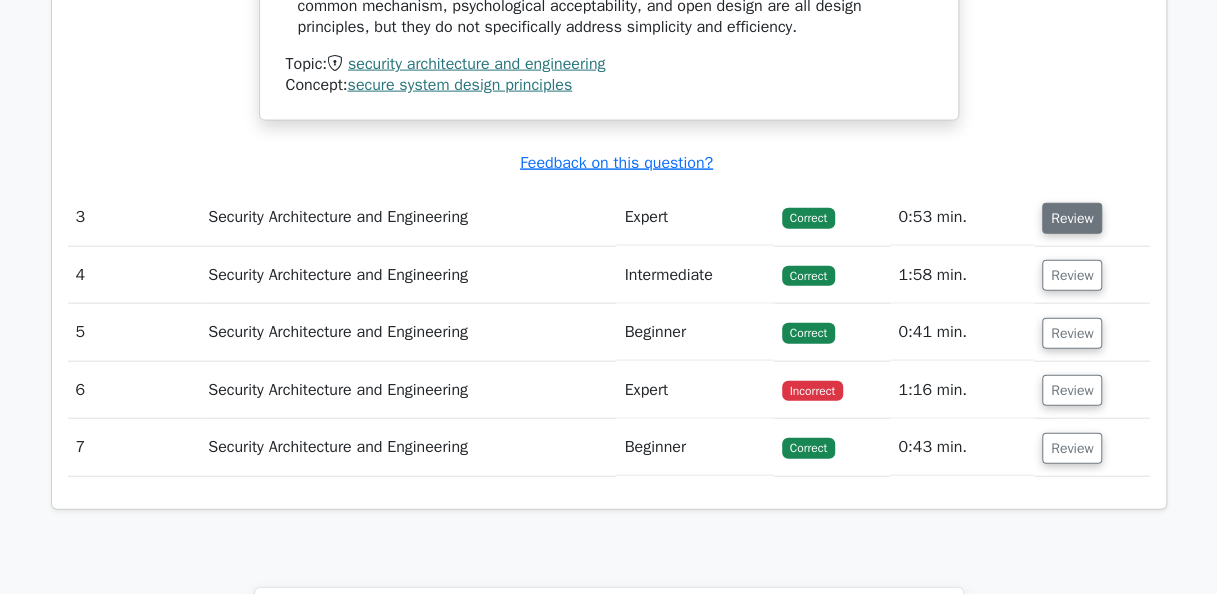 click on "Review" at bounding box center (1072, 218) 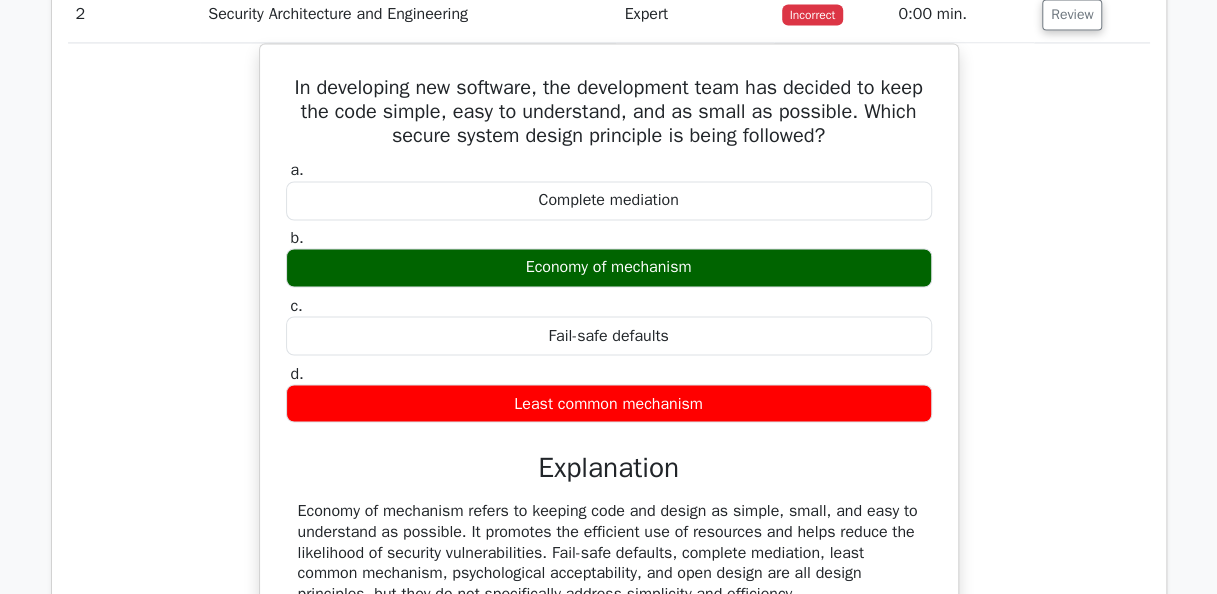 scroll, scrollTop: 1500, scrollLeft: 0, axis: vertical 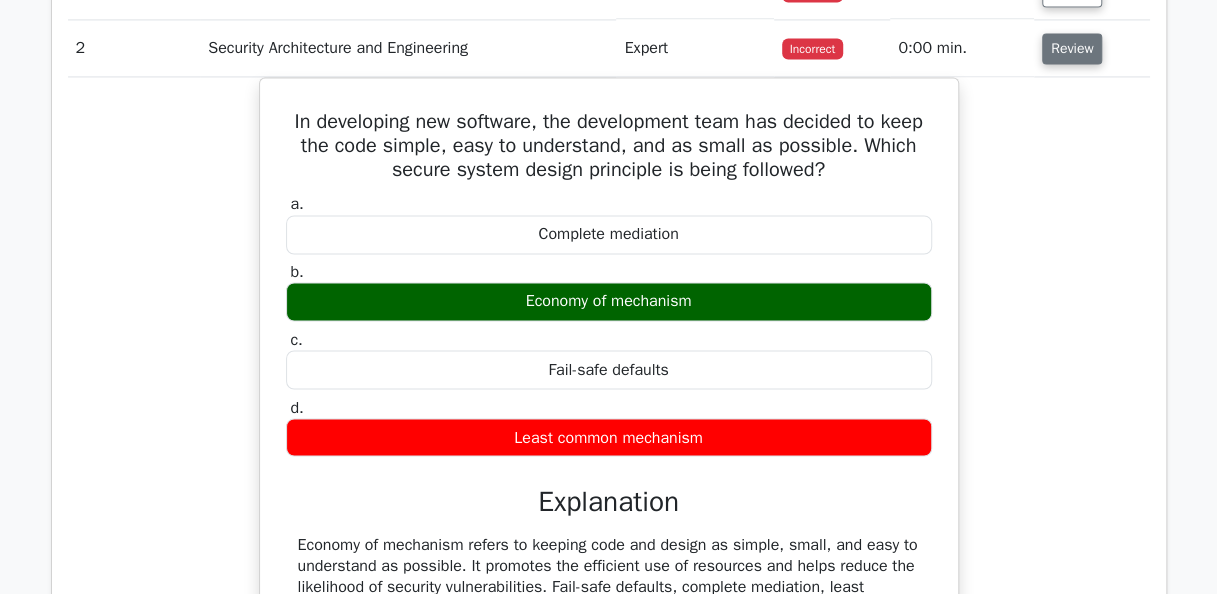 click on "Review" at bounding box center [1072, 48] 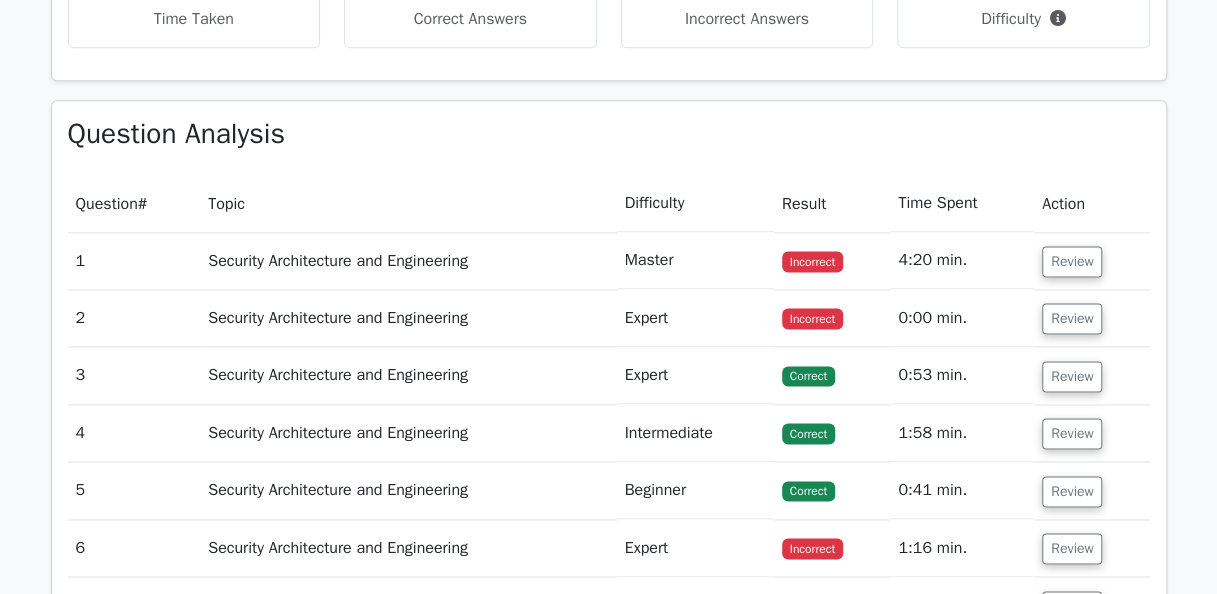 scroll, scrollTop: 1200, scrollLeft: 0, axis: vertical 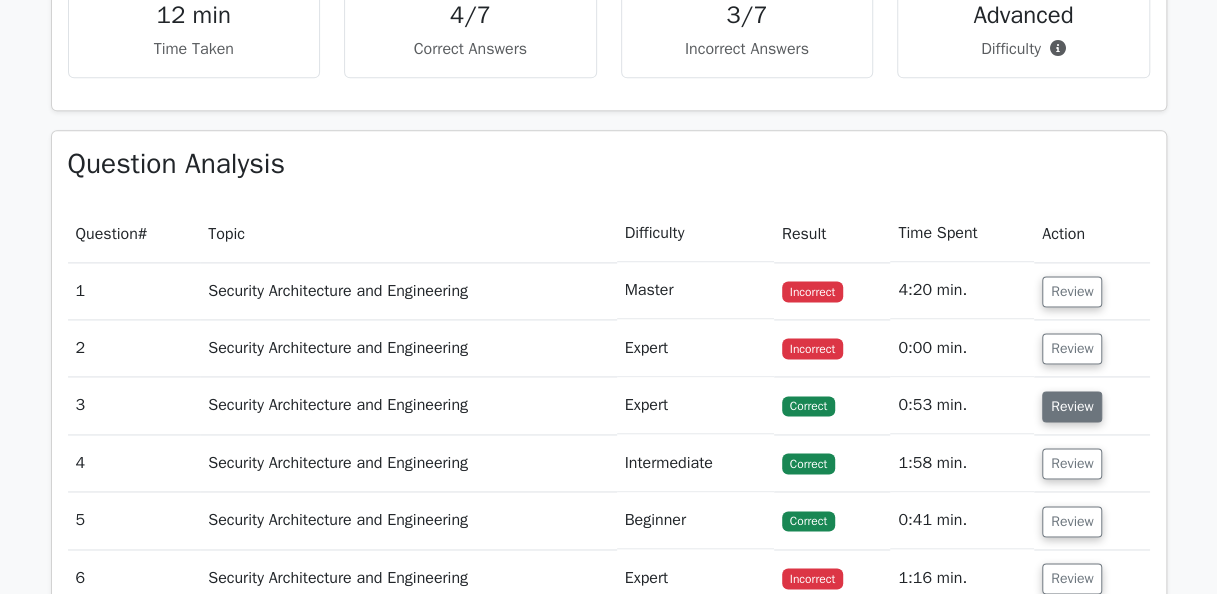 click on "Review" at bounding box center (1072, 406) 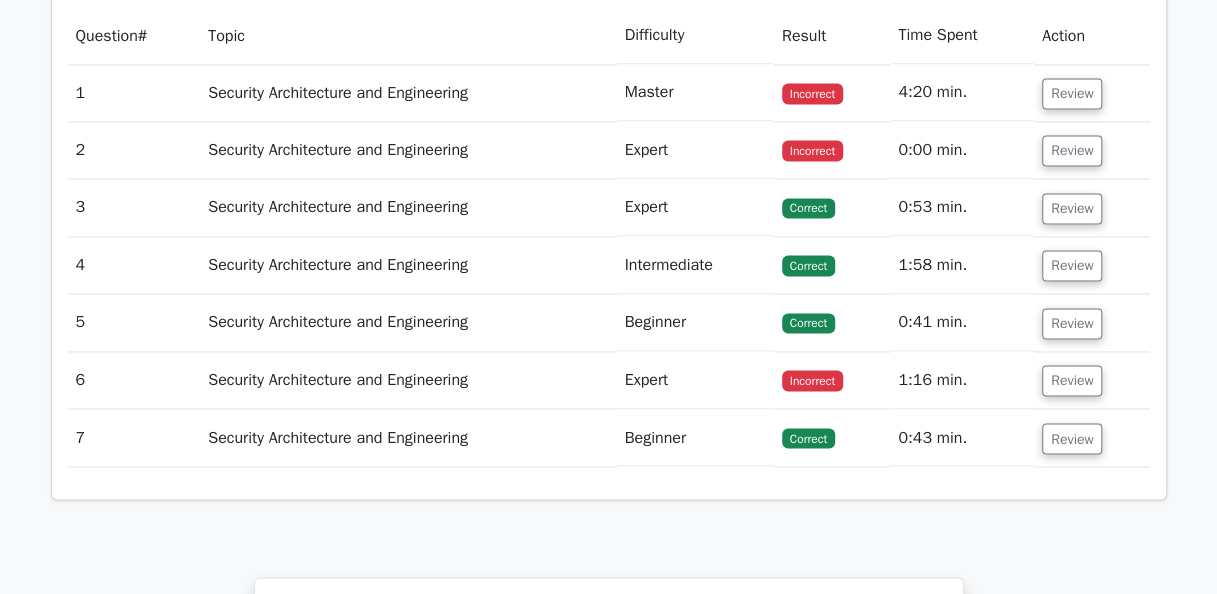 scroll, scrollTop: 1400, scrollLeft: 0, axis: vertical 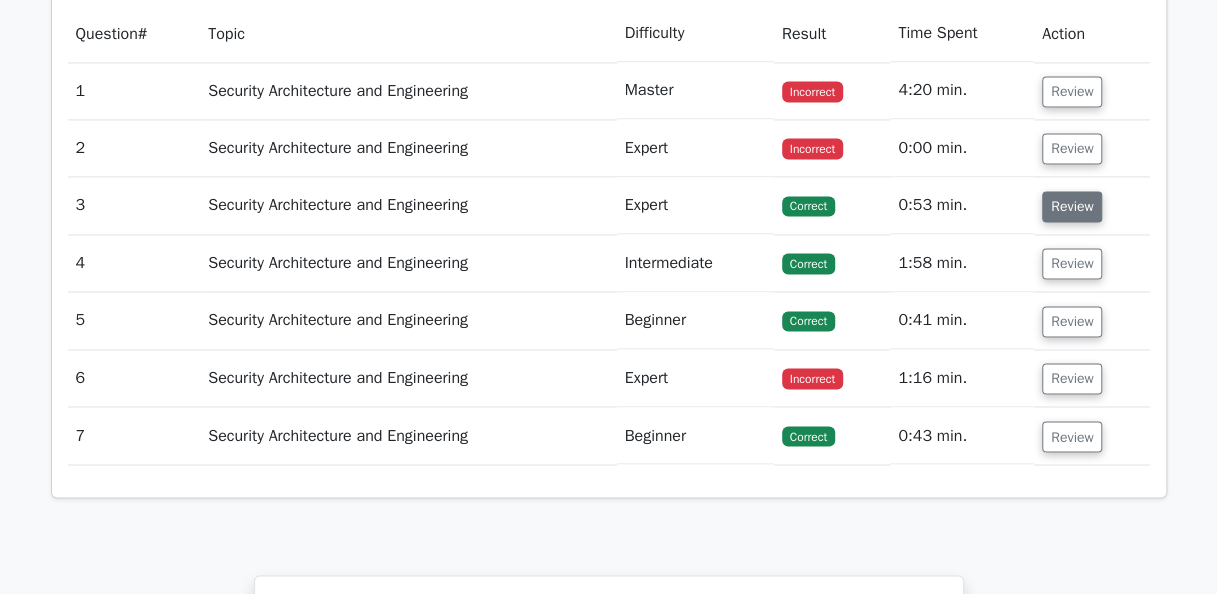 click on "Review" at bounding box center (1072, 206) 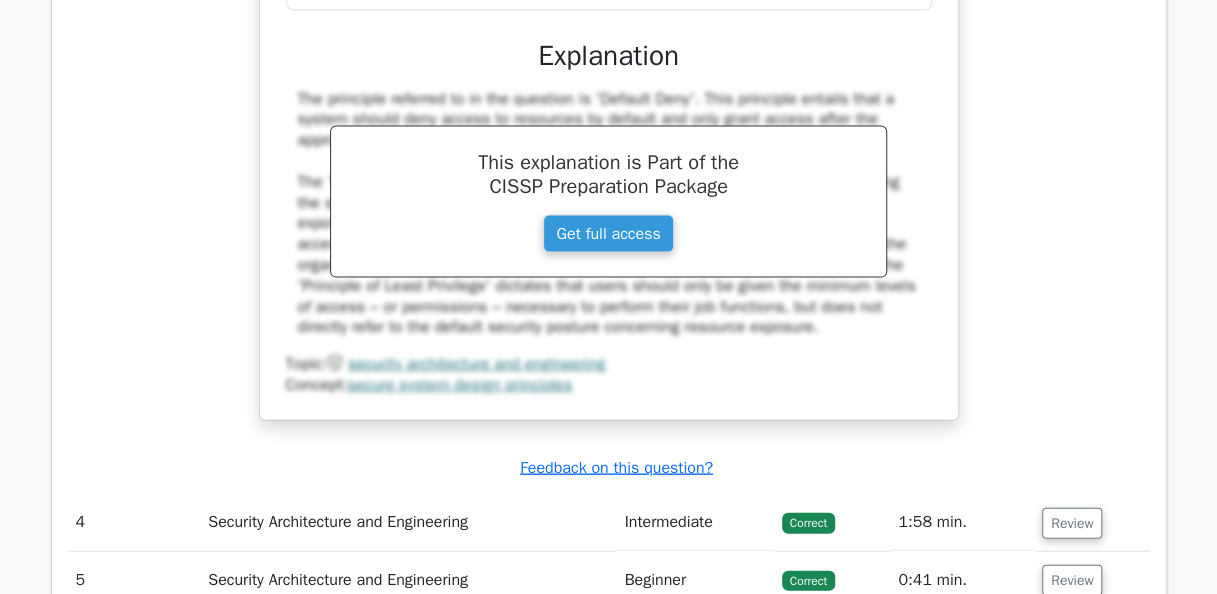 scroll, scrollTop: 2000, scrollLeft: 0, axis: vertical 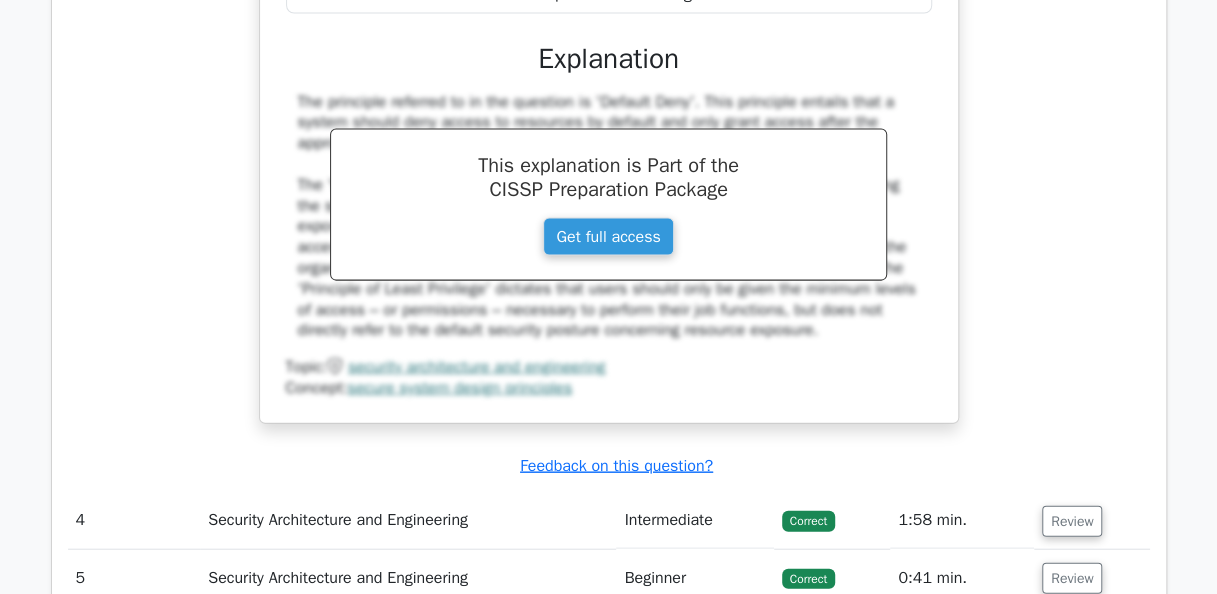 click on "In the context of secure system design, which principle mandates the implementation of a default posture where system resources are not exposed until security measures are applied?
a.
Mandatory Access Control
b.
c. d." at bounding box center (609, 41) 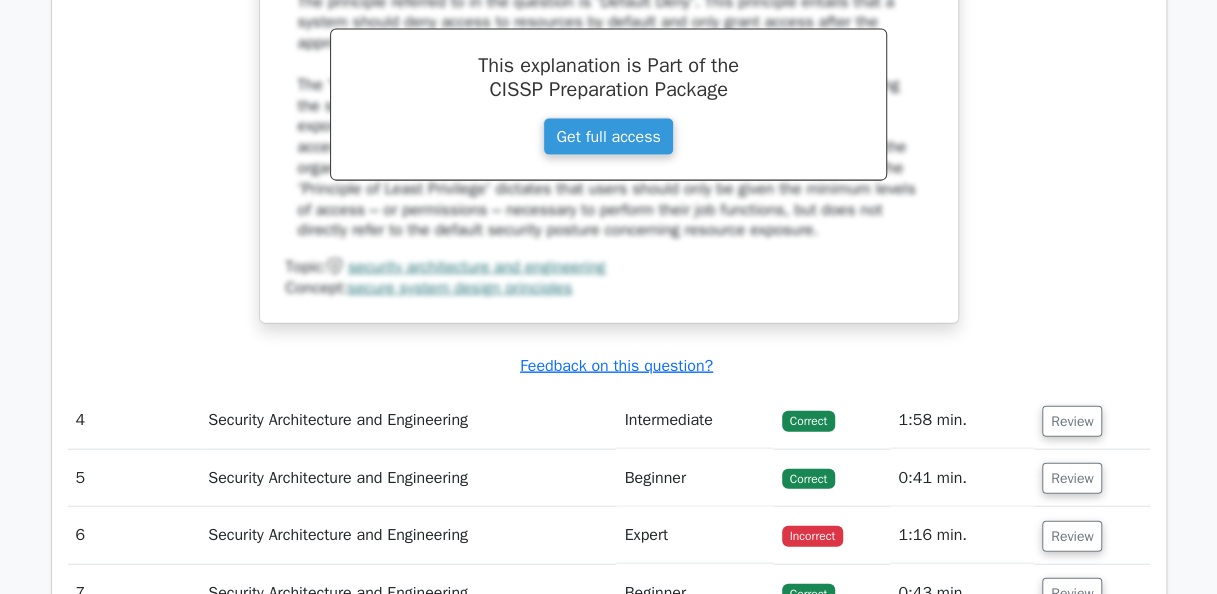 scroll, scrollTop: 2200, scrollLeft: 0, axis: vertical 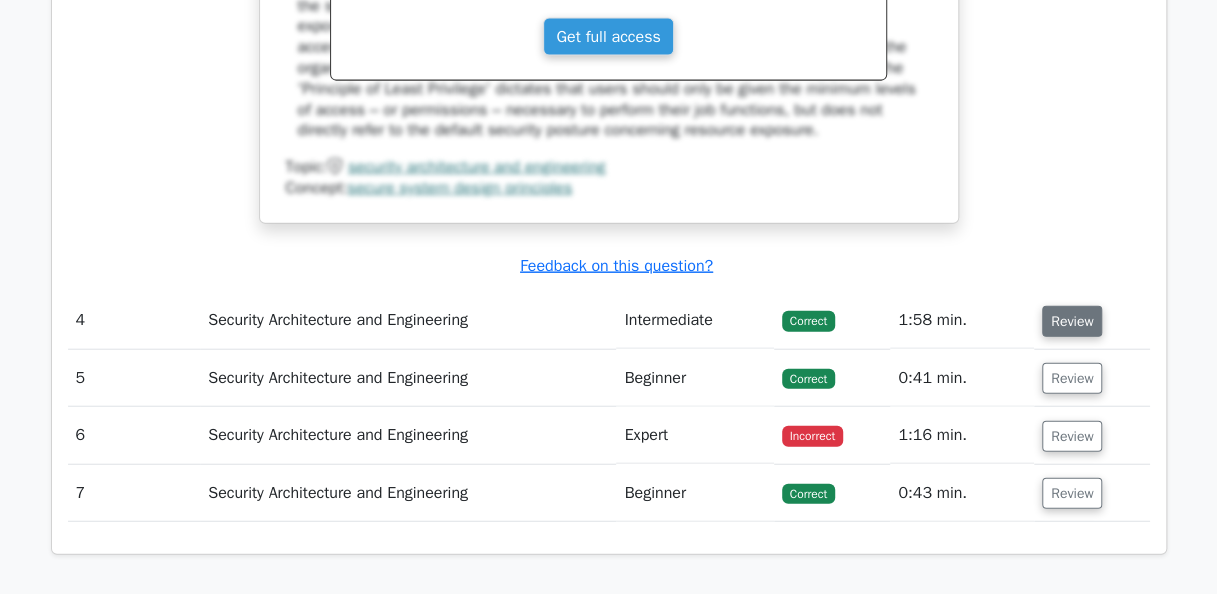 click on "Review" at bounding box center [1072, 321] 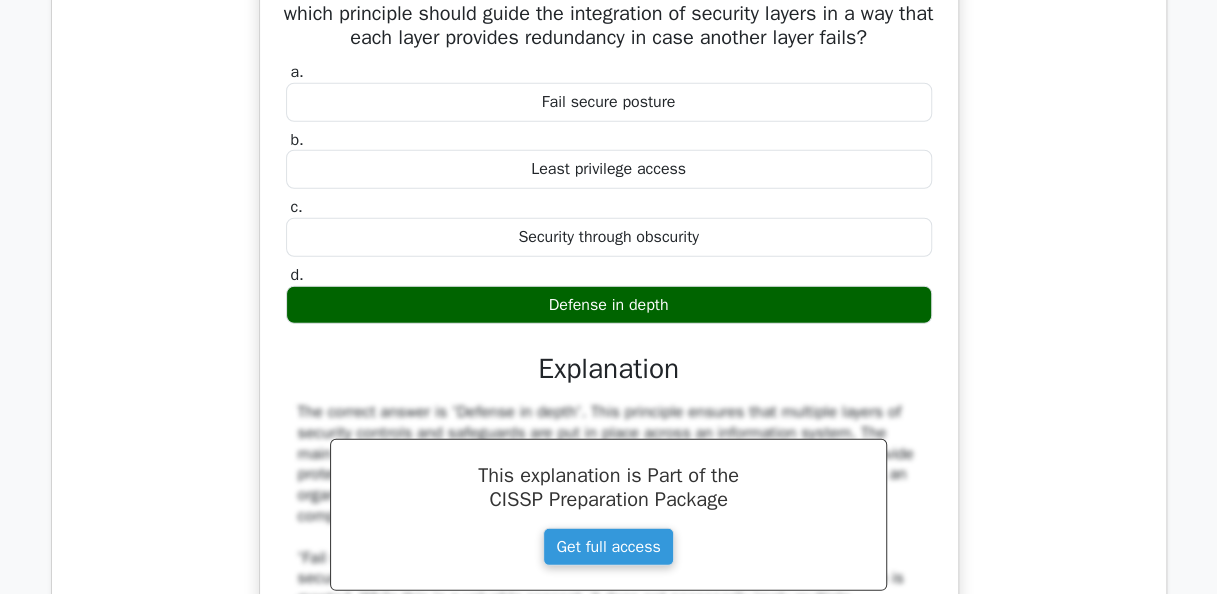 scroll, scrollTop: 2500, scrollLeft: 0, axis: vertical 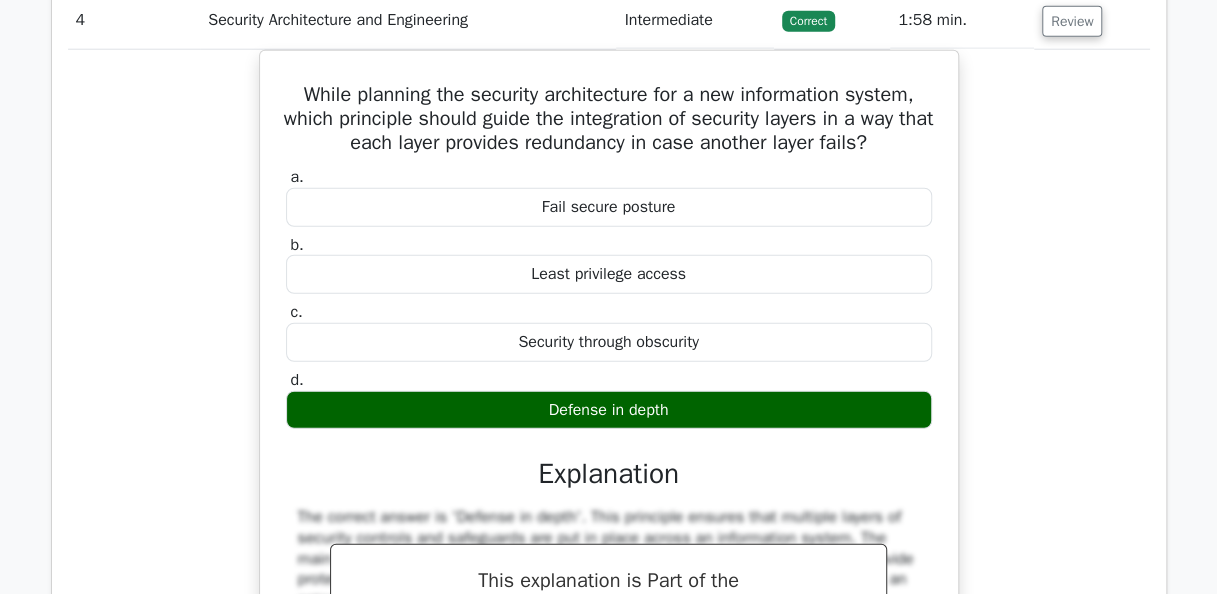 click on "While planning the security architecture for a new information system, which principle should guide the integration of security layers in a way that each layer provides redundancy in case another layer fails?
a.
Fail secure posture
b.
c. d." at bounding box center [609, 540] 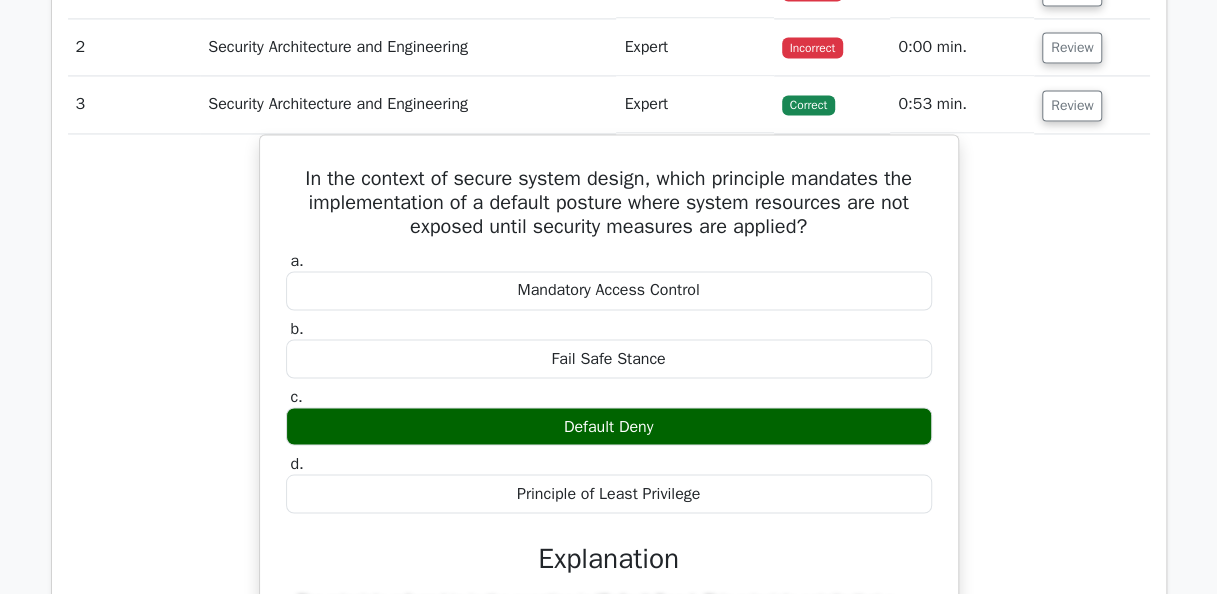scroll, scrollTop: 1600, scrollLeft: 0, axis: vertical 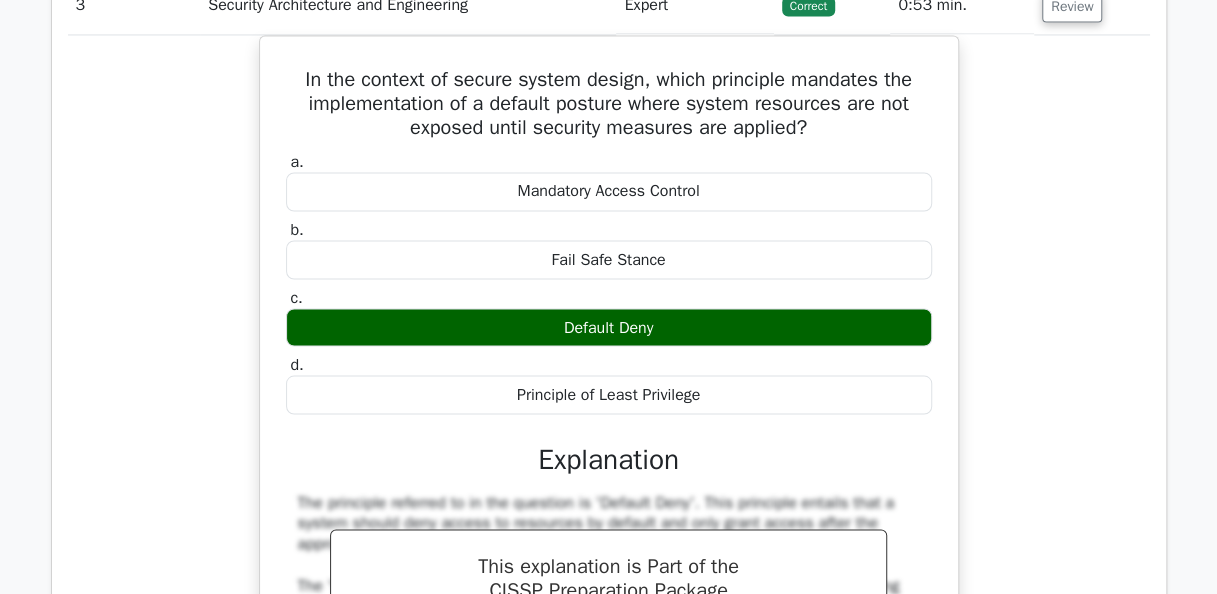 click on "In the context of secure system design, which principle mandates the implementation of a default posture where system resources are not exposed until security measures are applied?
a.
Mandatory Access Control
b.
c. d." at bounding box center (609, 441) 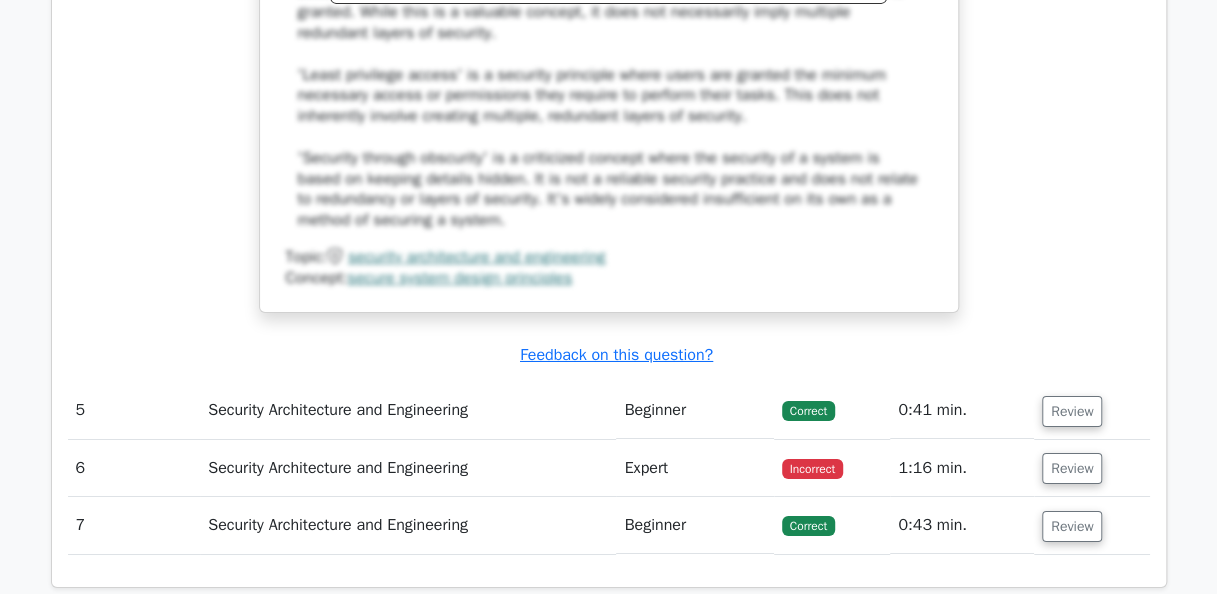 scroll, scrollTop: 3300, scrollLeft: 0, axis: vertical 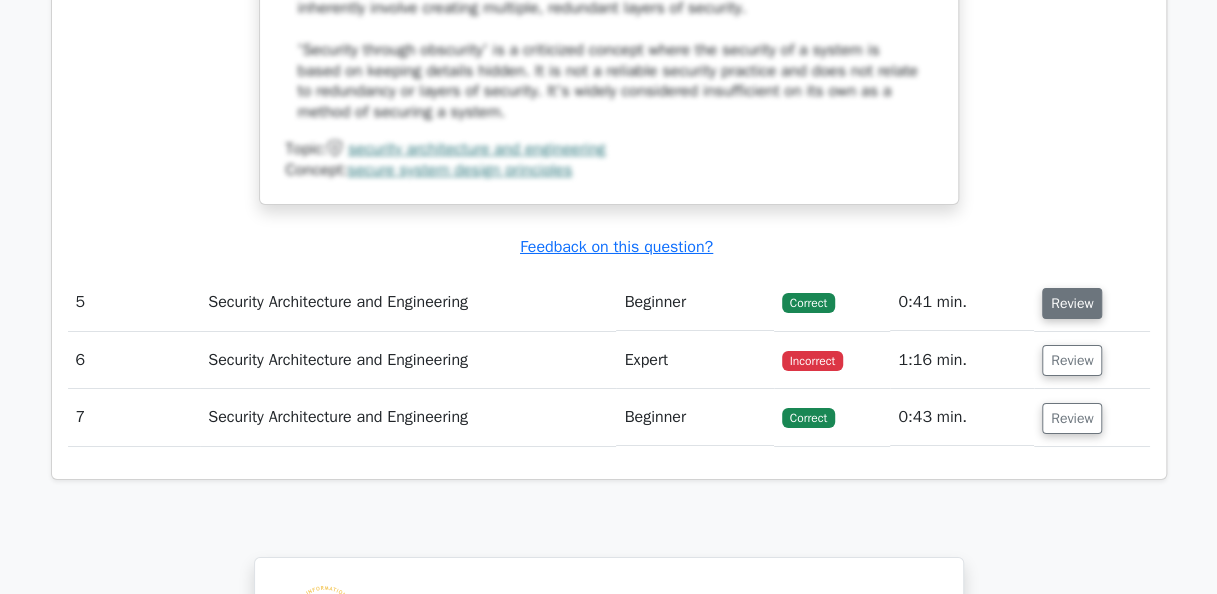 click on "Review" at bounding box center [1072, 303] 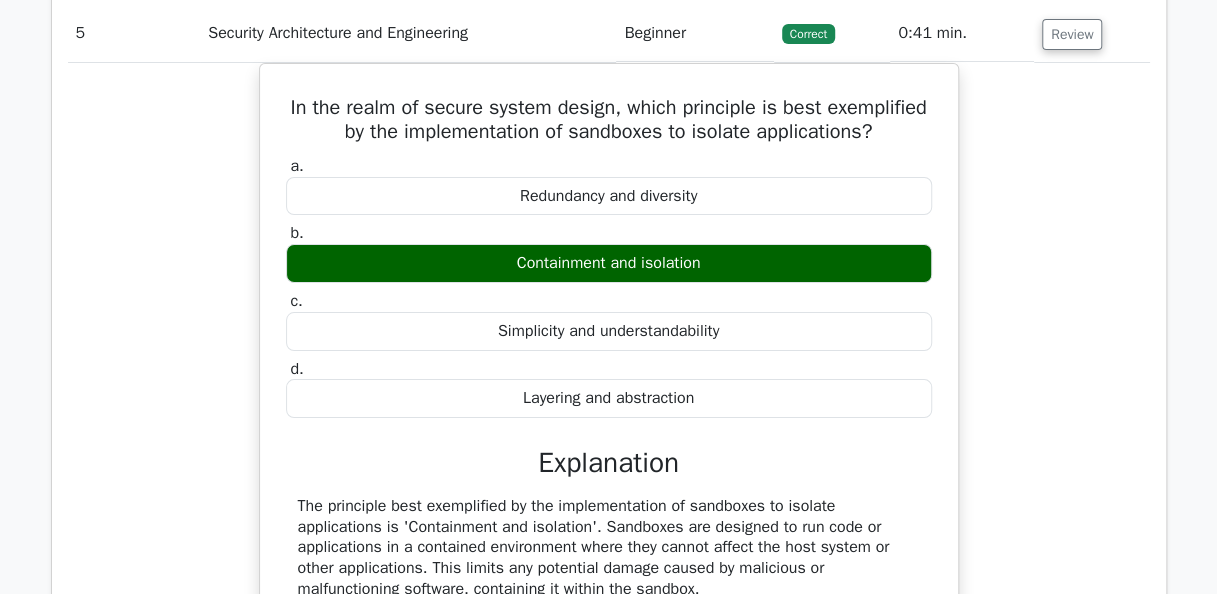 scroll, scrollTop: 3600, scrollLeft: 0, axis: vertical 